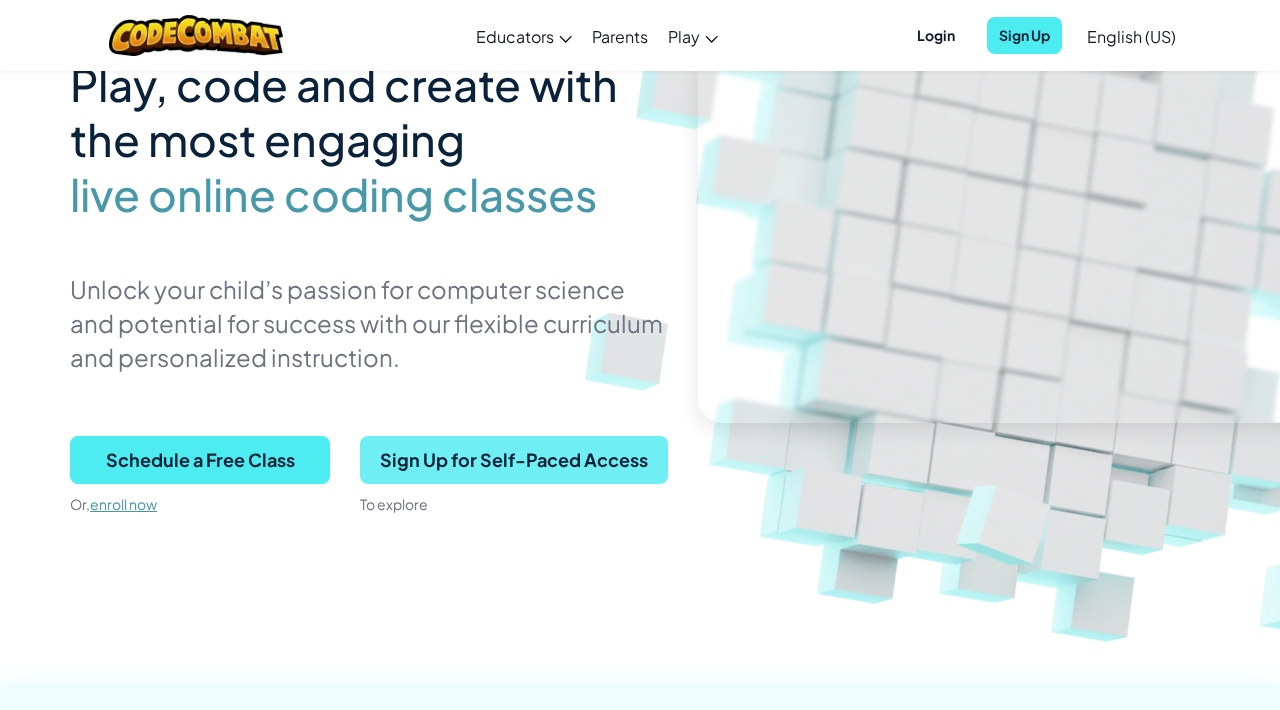 scroll, scrollTop: 287, scrollLeft: 0, axis: vertical 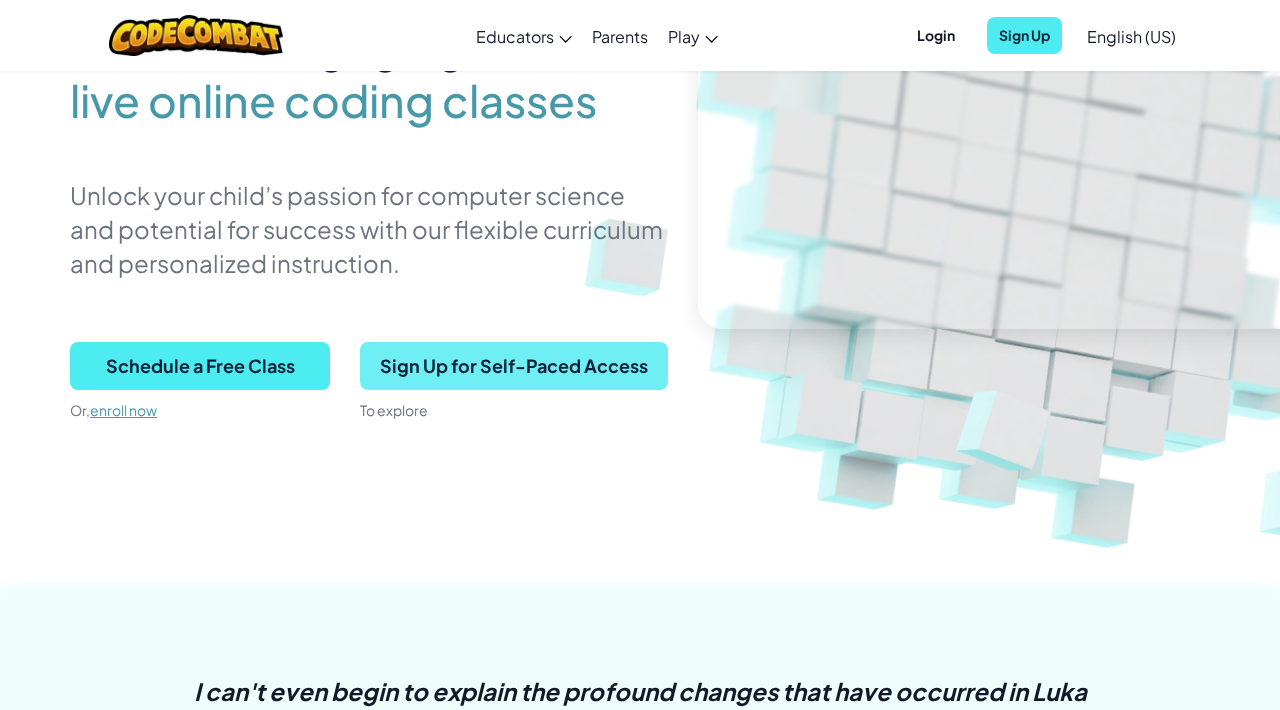 click on "Sign Up for Self-Paced Access" at bounding box center (514, 366) 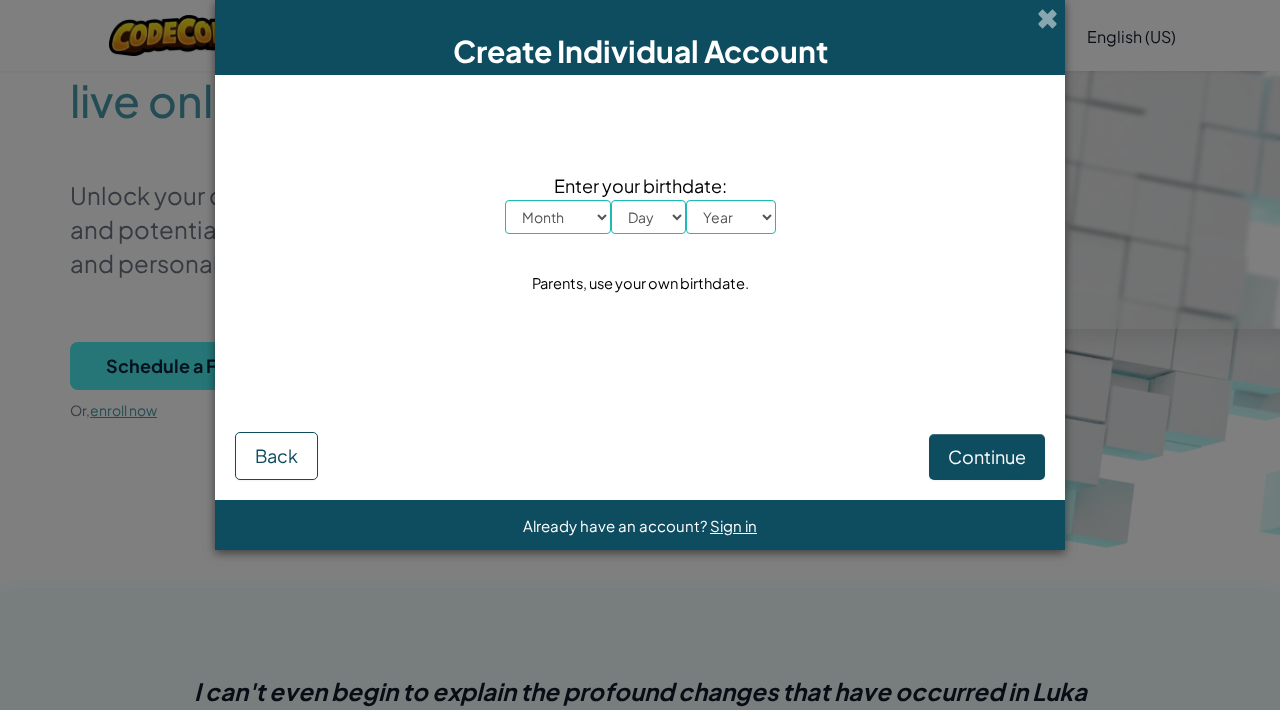 click on "Month January February March April May June July August September October November December" at bounding box center [558, 217] 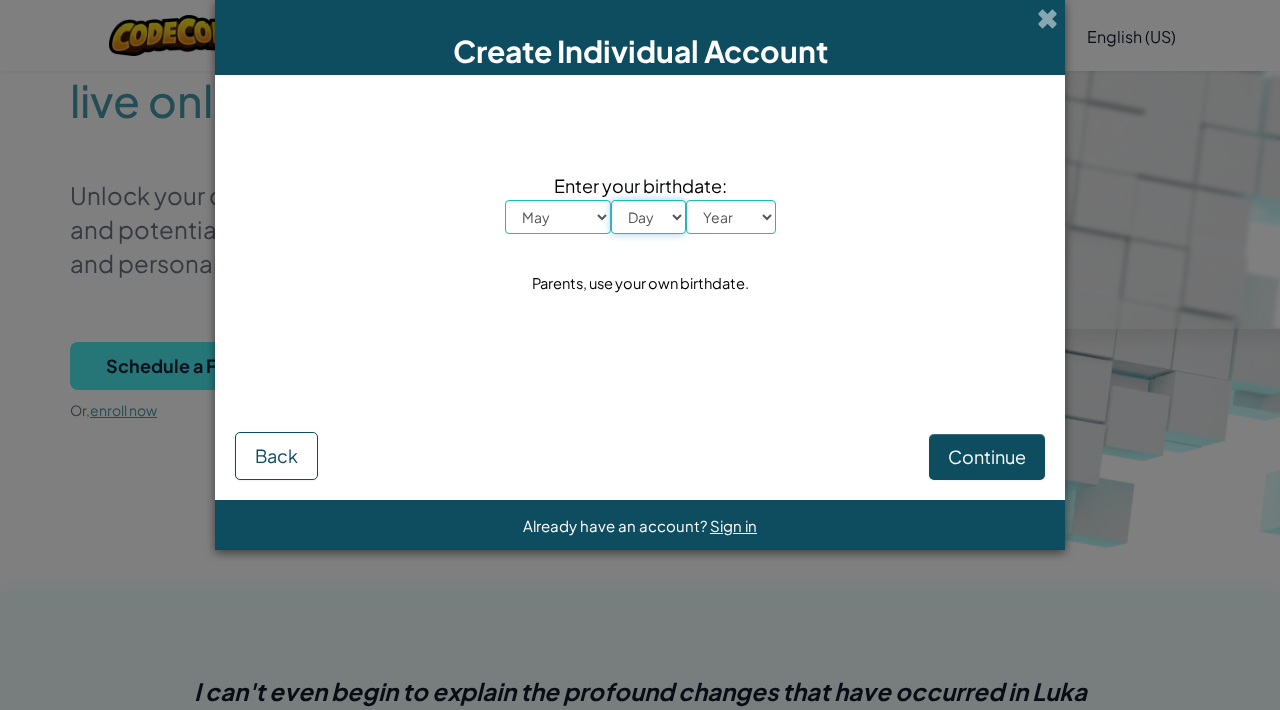 click on "Day 1 2 3 4 5 6 7 8 9 10 11 12 13 14 15 16 17 18 19 20 21 22 23 24 25 26 27 28 29 30 31" at bounding box center (648, 217) 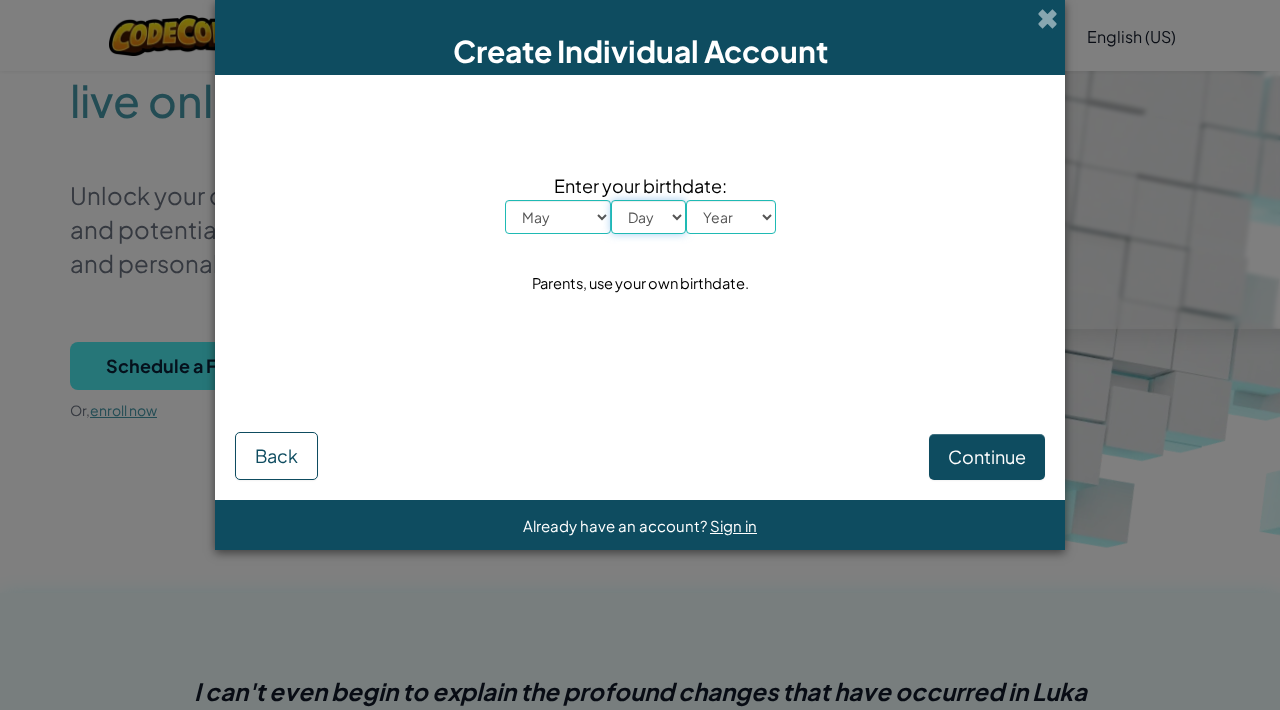 select on "18" 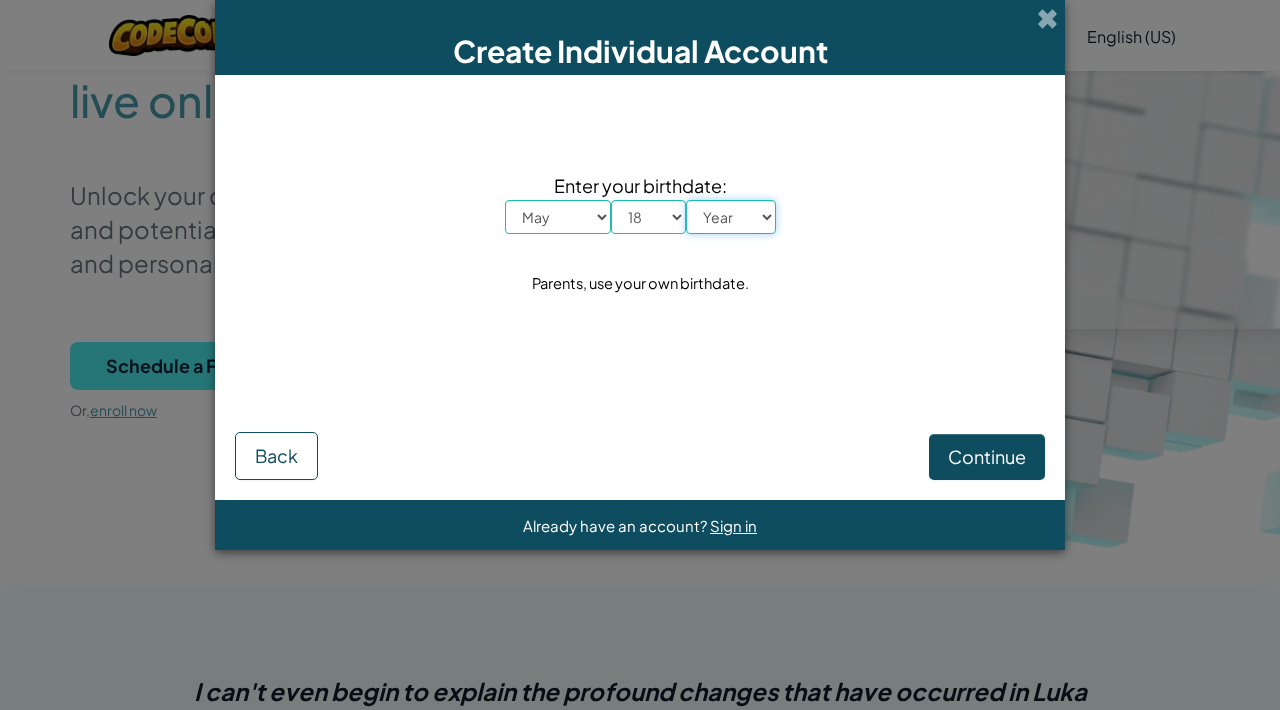 click on "Year 2025 2024 2023 2022 2021 2020 2019 2018 2017 2016 2015 2014 2013 2012 2011 2010 2009 2008 2007 2006 2005 2004 2003 2002 2001 2000 1999 1998 1997 1996 1995 1994 1993 1992 1991 1990 1989 1988 1987 1986 1985 1984 1983 1982 1981 1980 1979 1978 1977 1976 1975 1974 1973 1972 1971 1970 1969 1968 1967 1966 1965 1964 1963 1962 1961 1960 1959 1958 1957 1956 1955 1954 1953 1952 1951 1950 1949 1948 1947 1946 1945 1944 1943 1942 1941 1940 1939 1938 1937 1936 1935 1934 1933 1932 1931 1930 1929 1928 1927 1926" at bounding box center (731, 217) 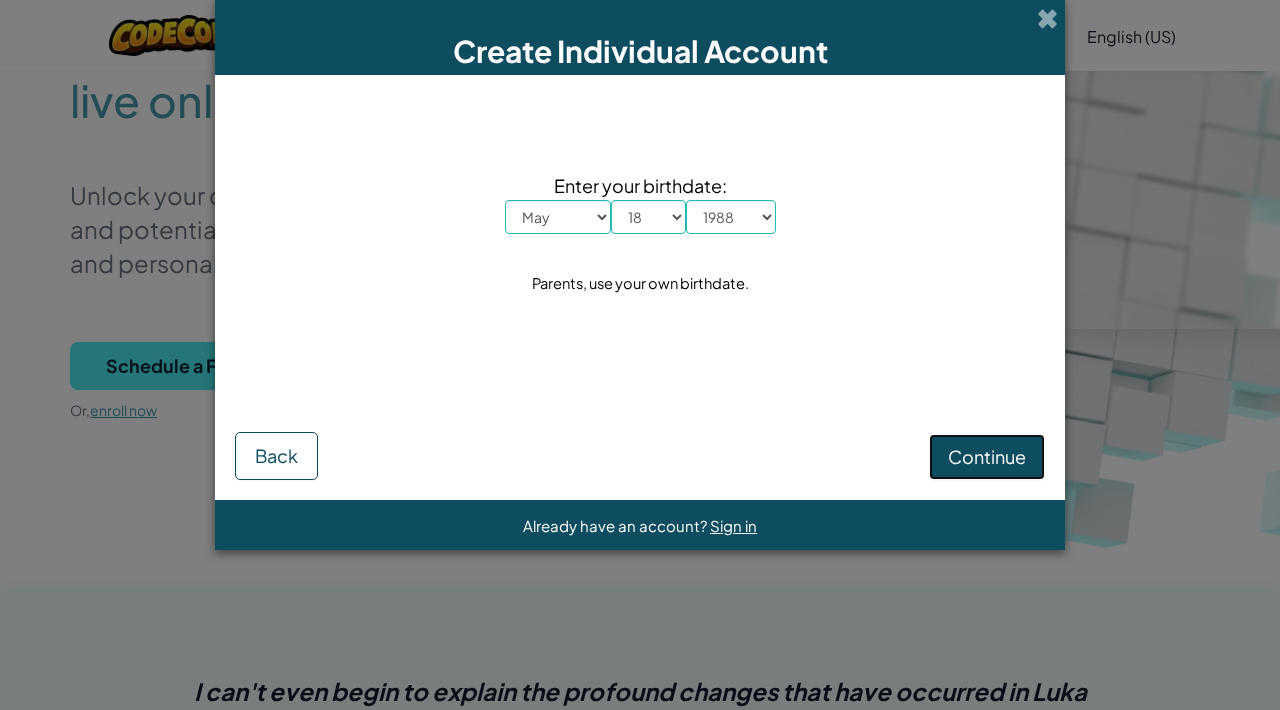 click on "Continue" at bounding box center (987, 456) 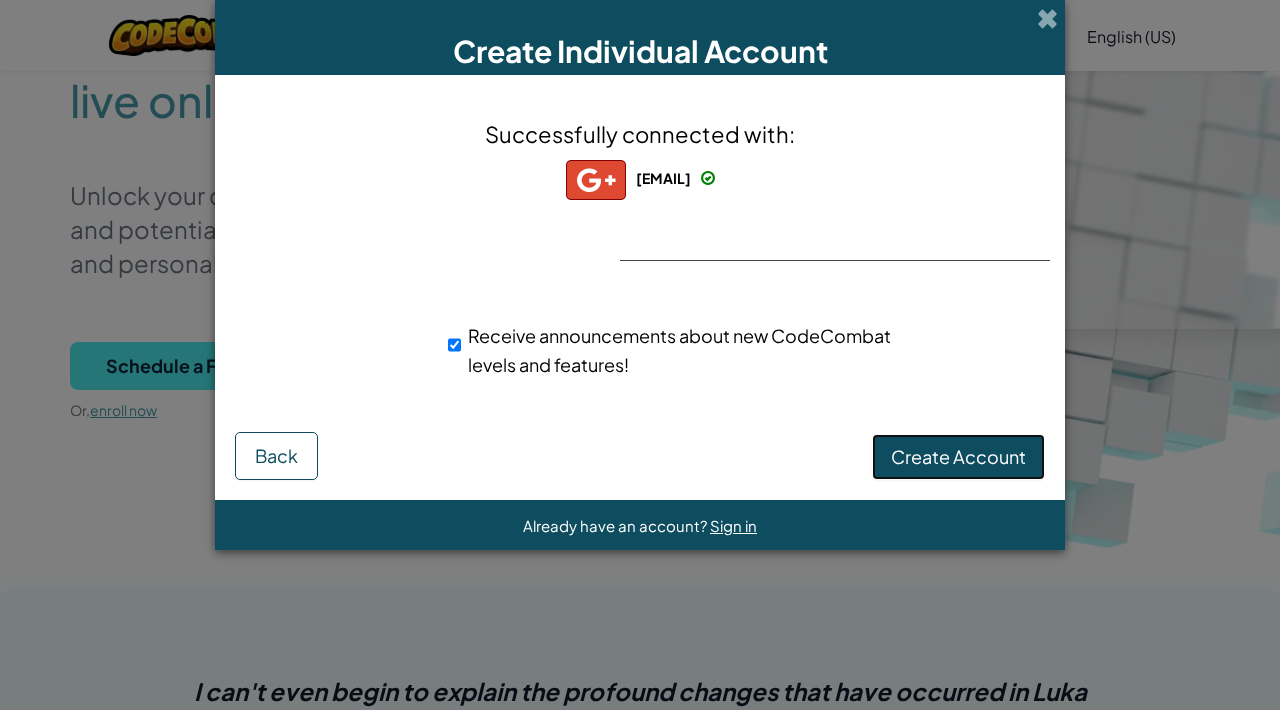 click on "Create Account" at bounding box center (958, 456) 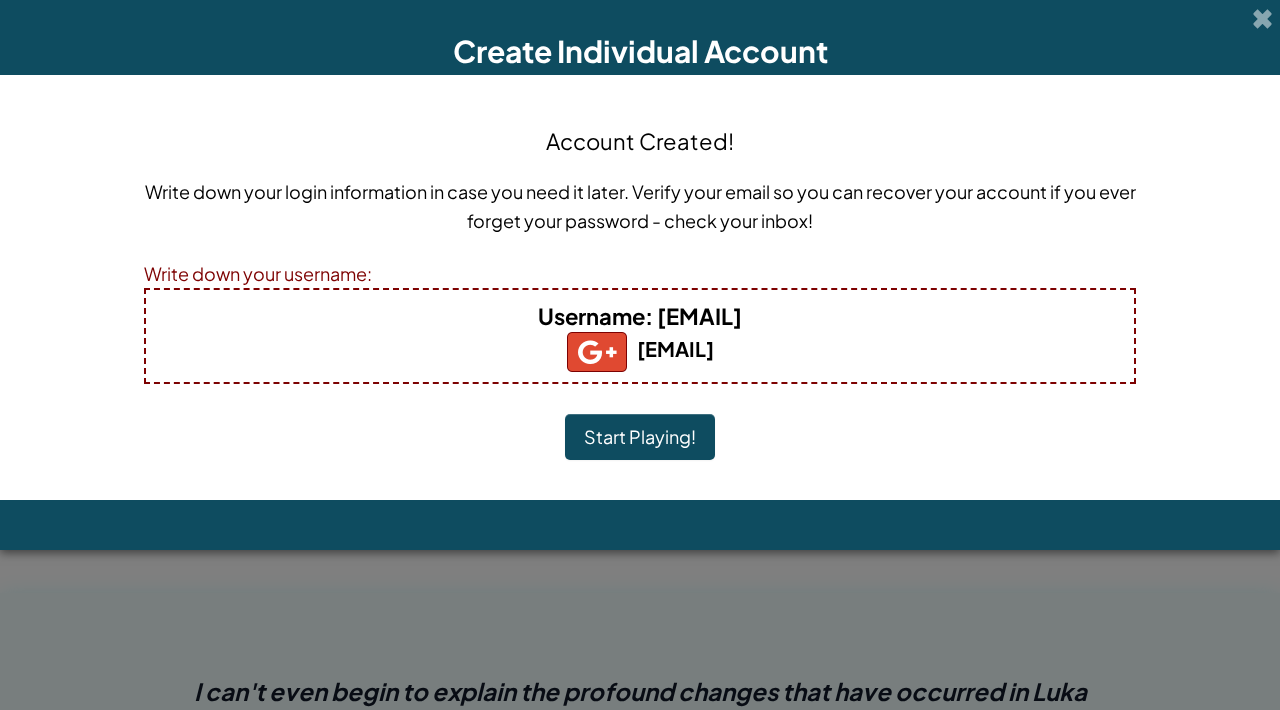 click on "Start Playing!" at bounding box center [640, 437] 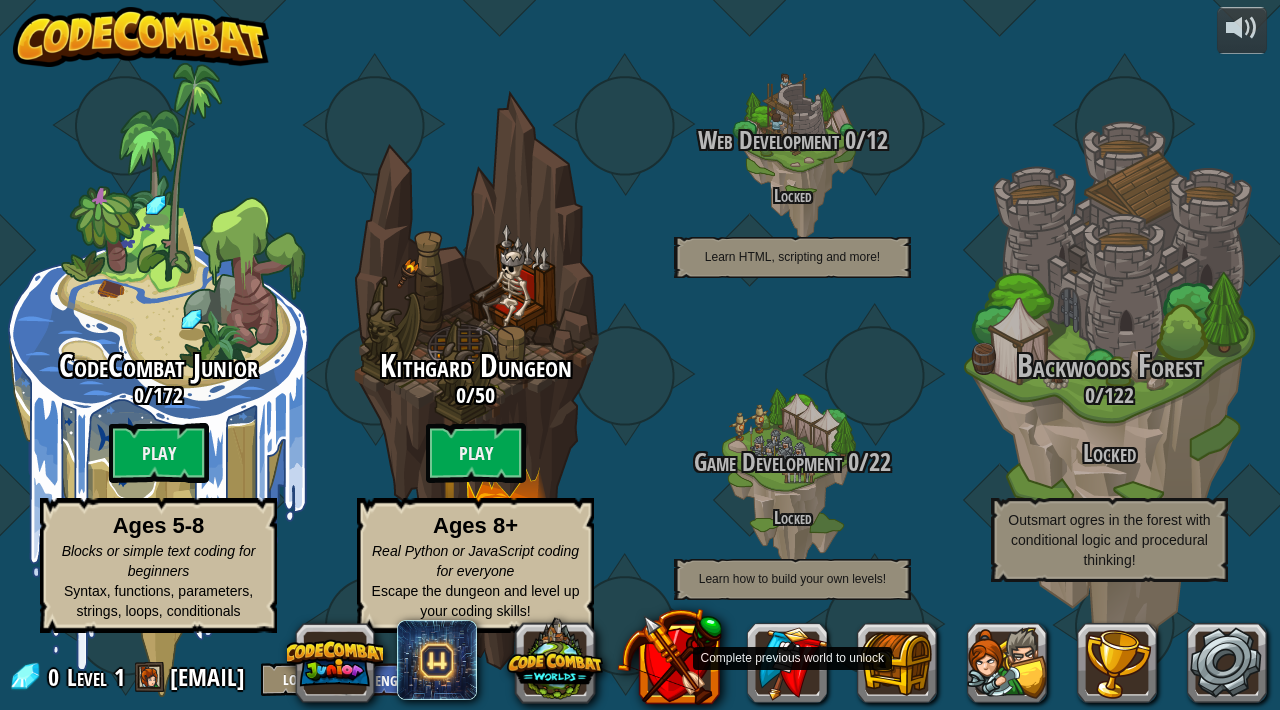 scroll, scrollTop: 1, scrollLeft: 0, axis: vertical 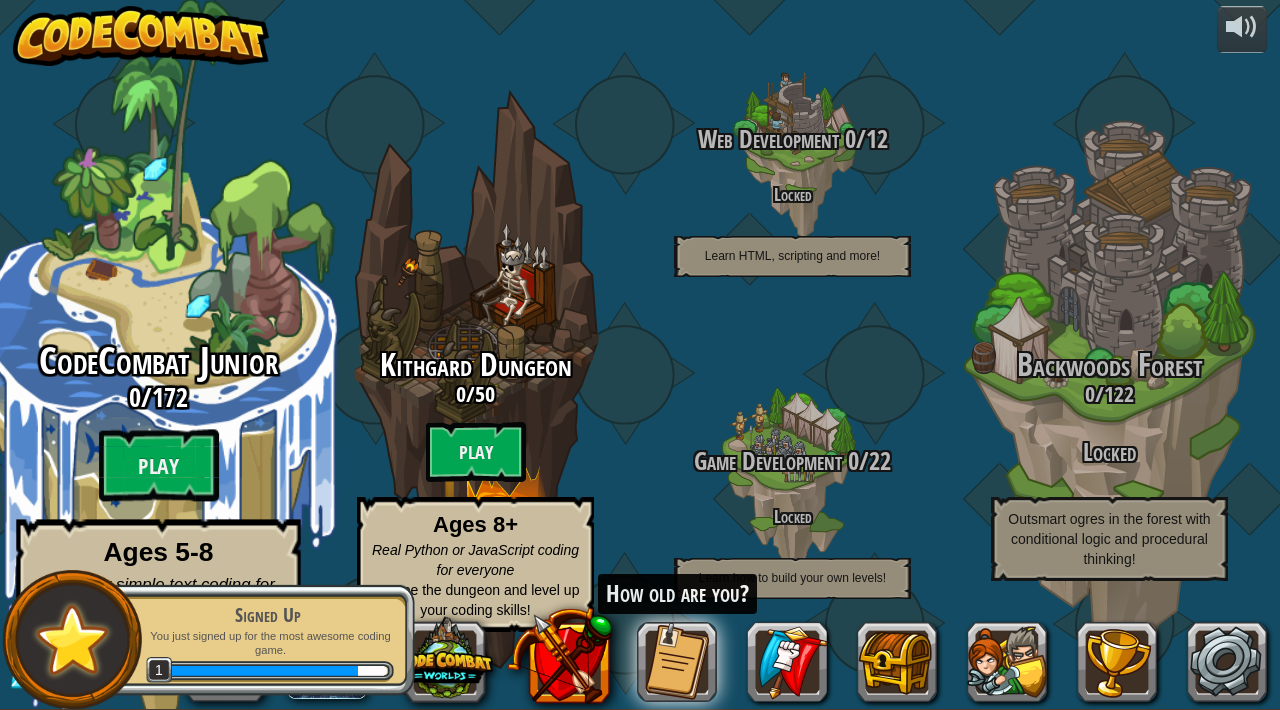 click on "CodeCombat Junior 0 / 172 Play Ages 5-8 Blocks or simple text coding for beginners Syntax, functions, parameters, strings, loops, conditionals" at bounding box center [158, 379] 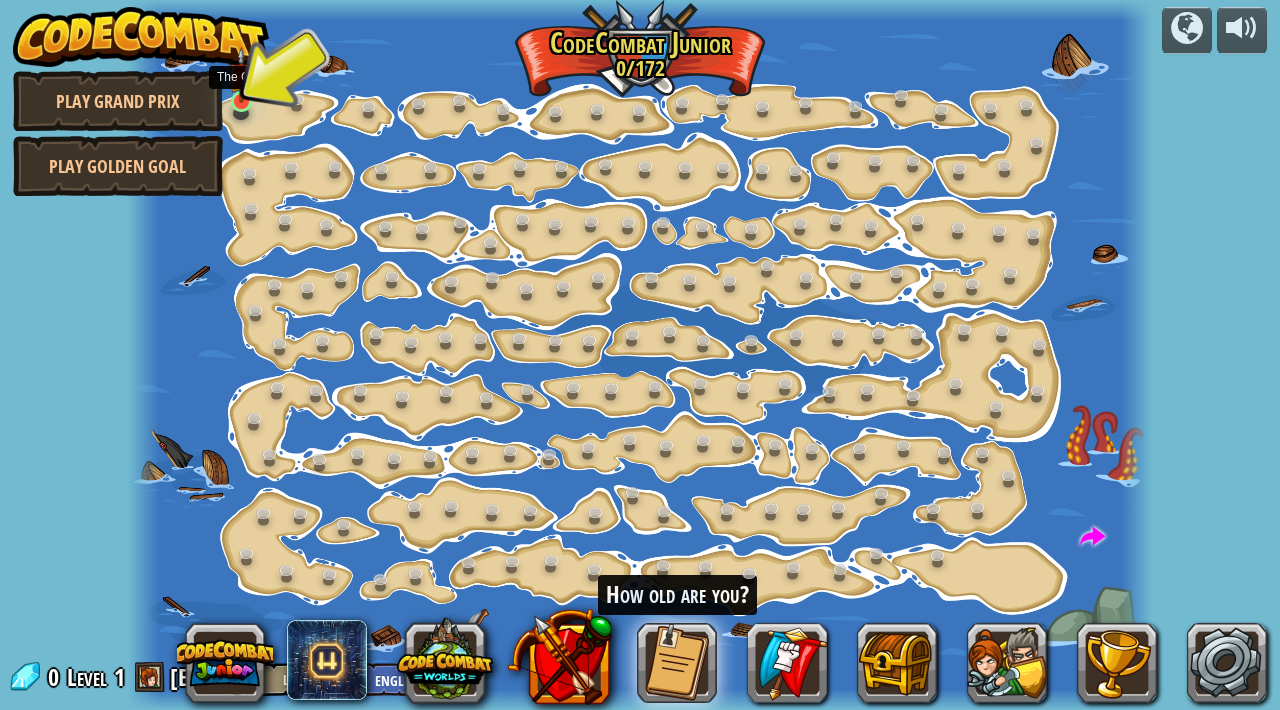 click at bounding box center [241, 75] 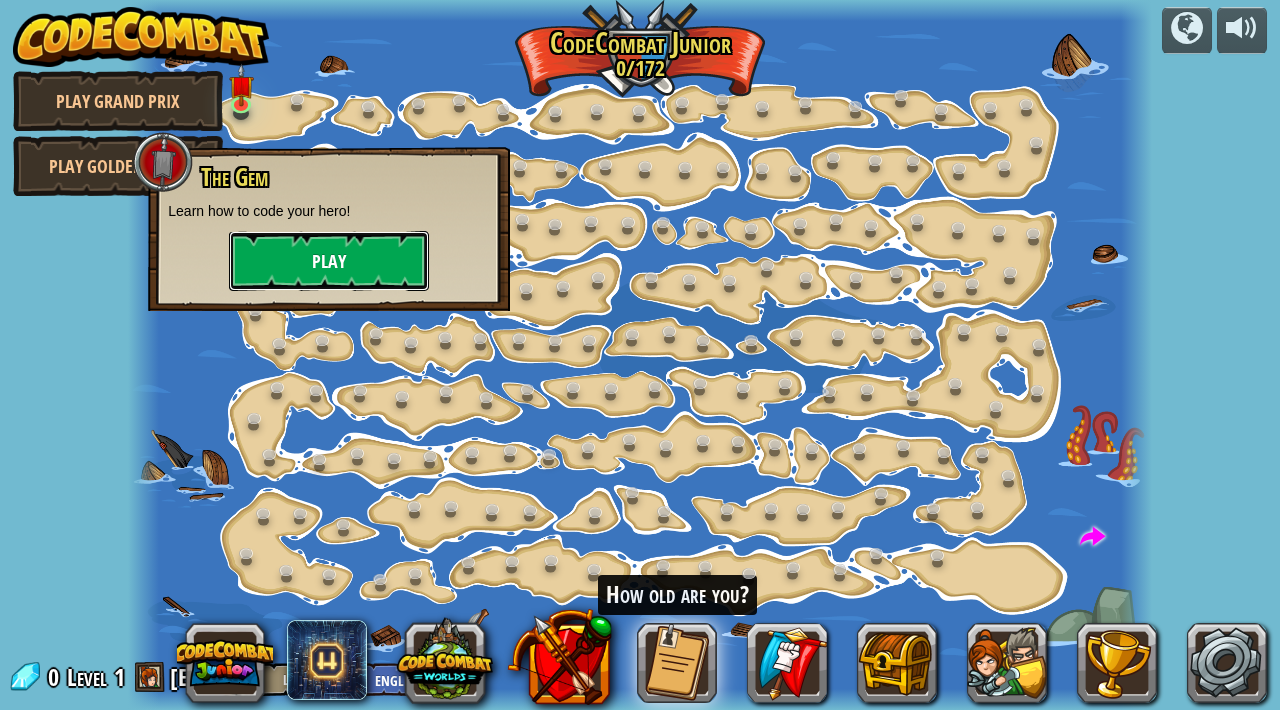click on "Play" at bounding box center (329, 261) 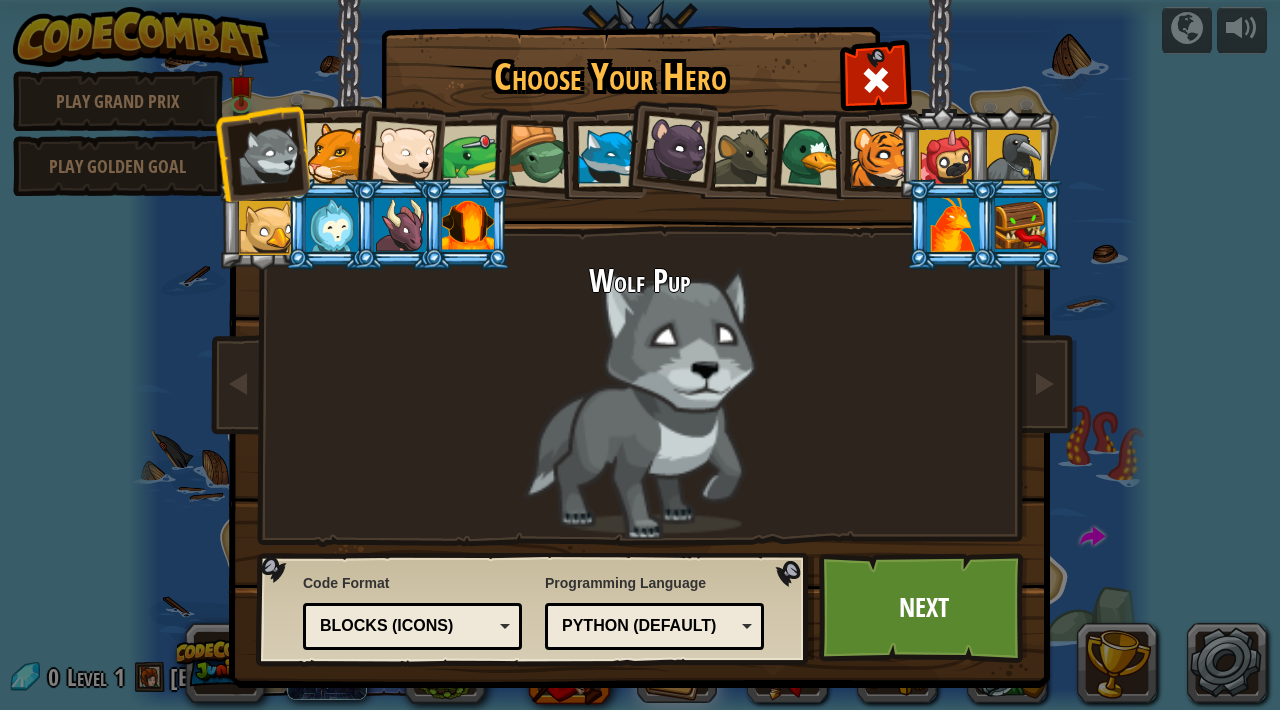 click on "Blocks (Icons)" at bounding box center (406, 626) 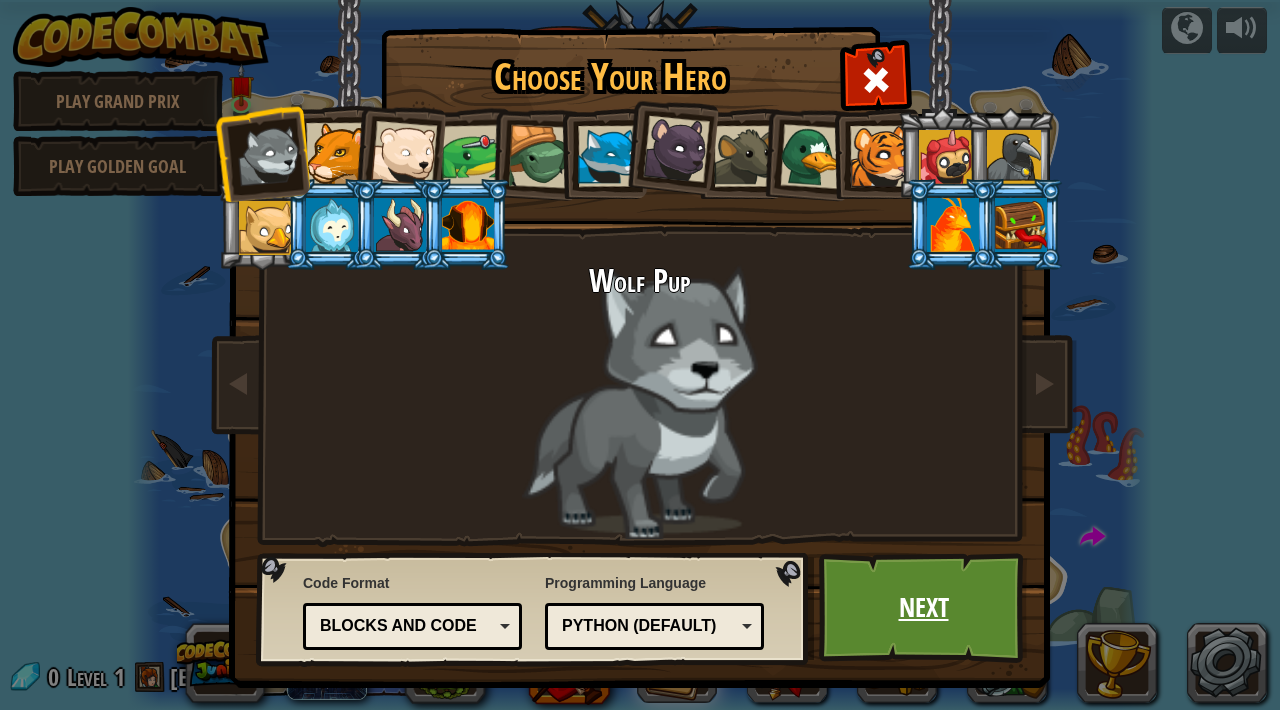 click on "Next" at bounding box center [923, 608] 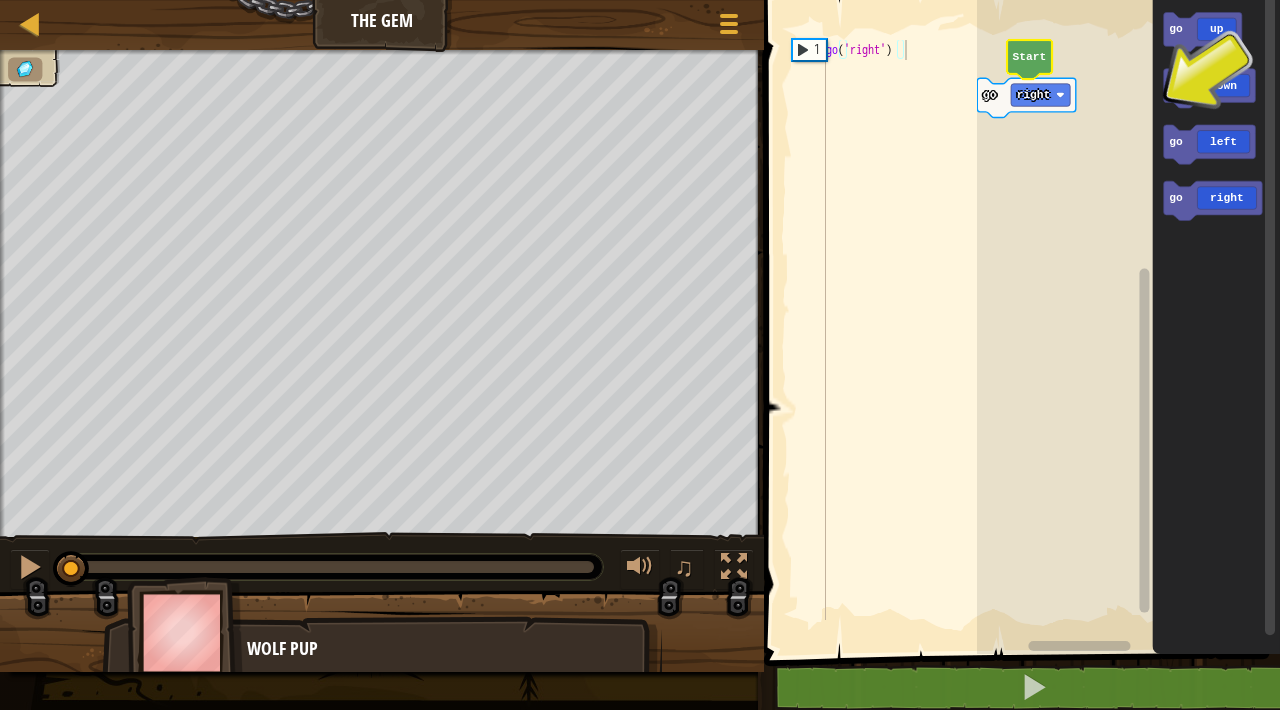 click 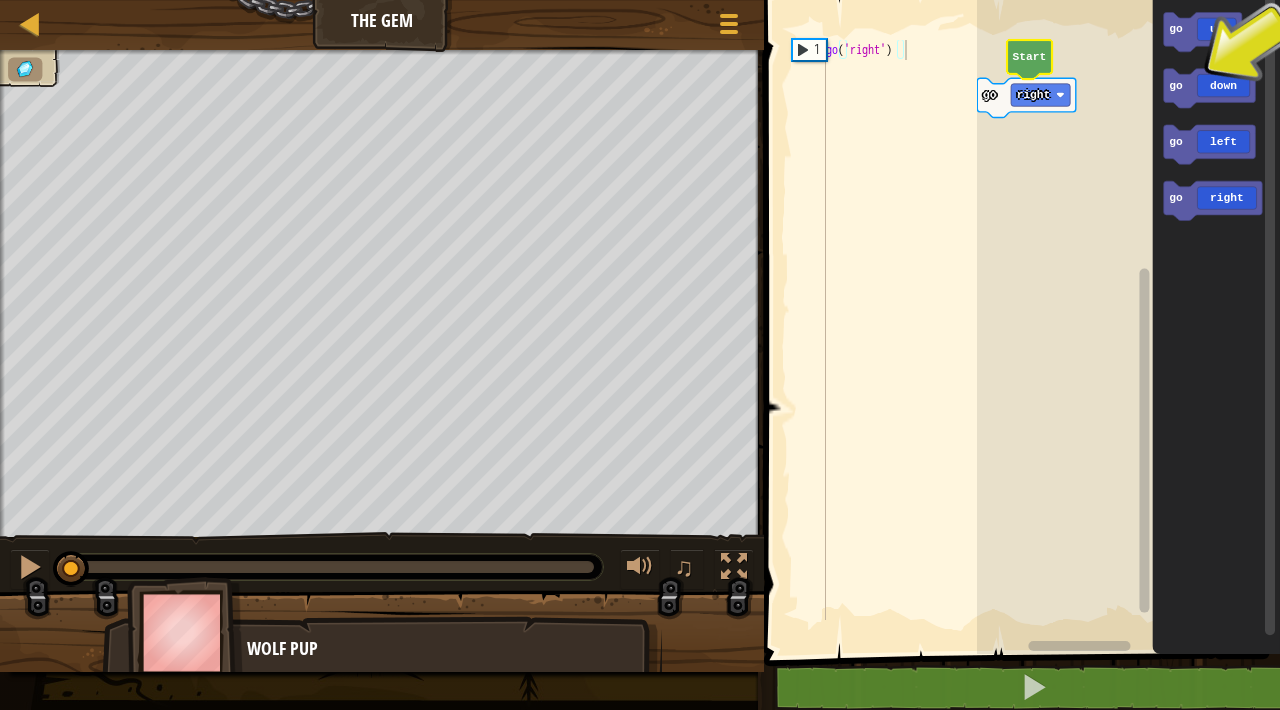 click 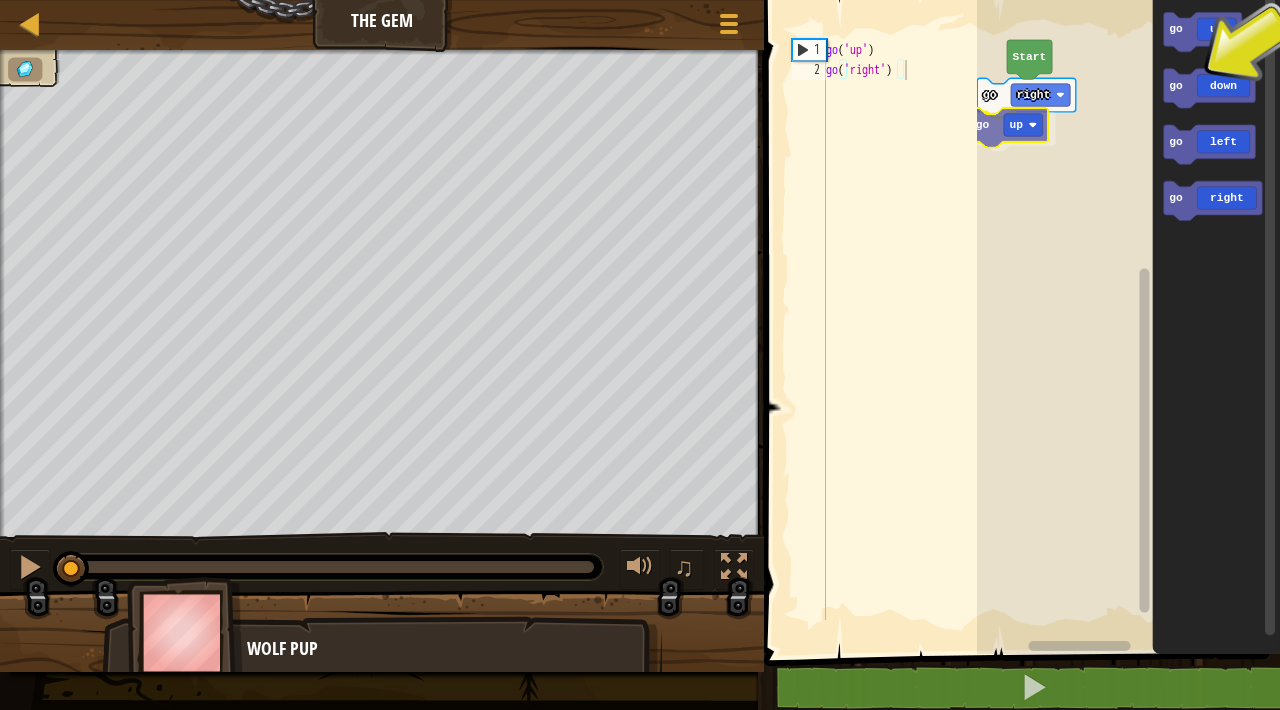 click on "go right go up Start go up go down go left go right go up" at bounding box center (1128, 322) 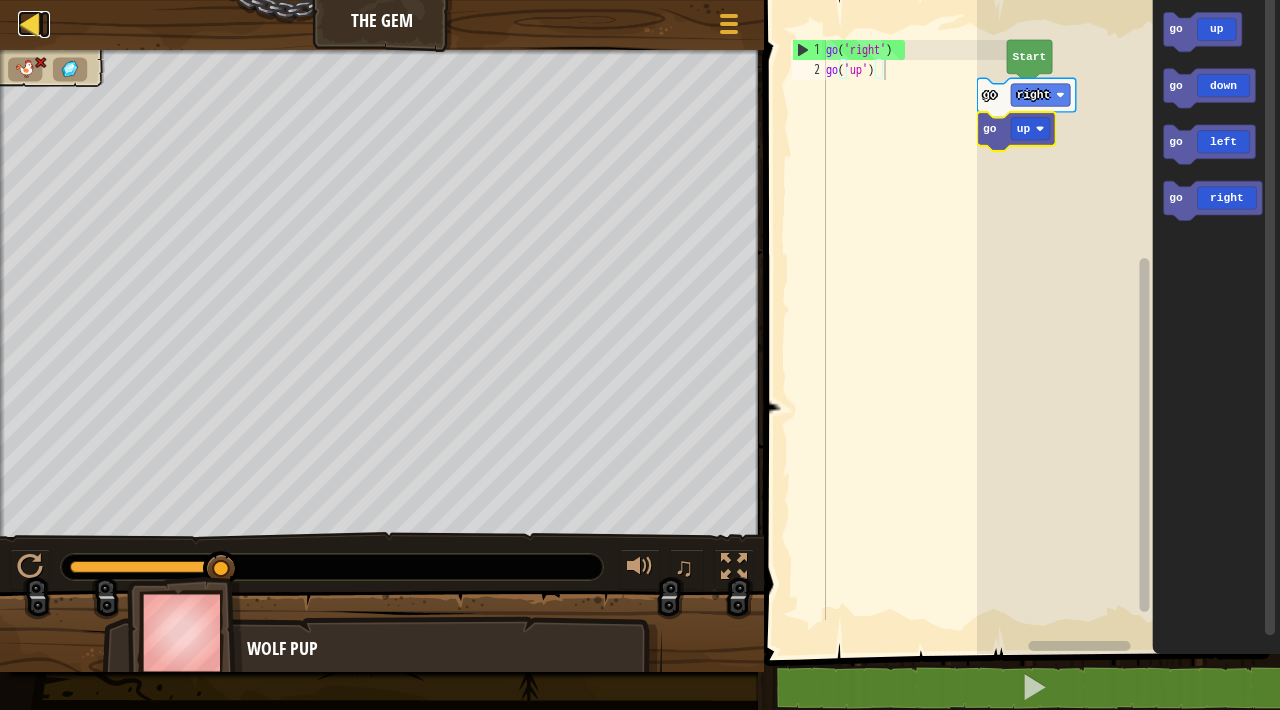 click at bounding box center [30, 23] 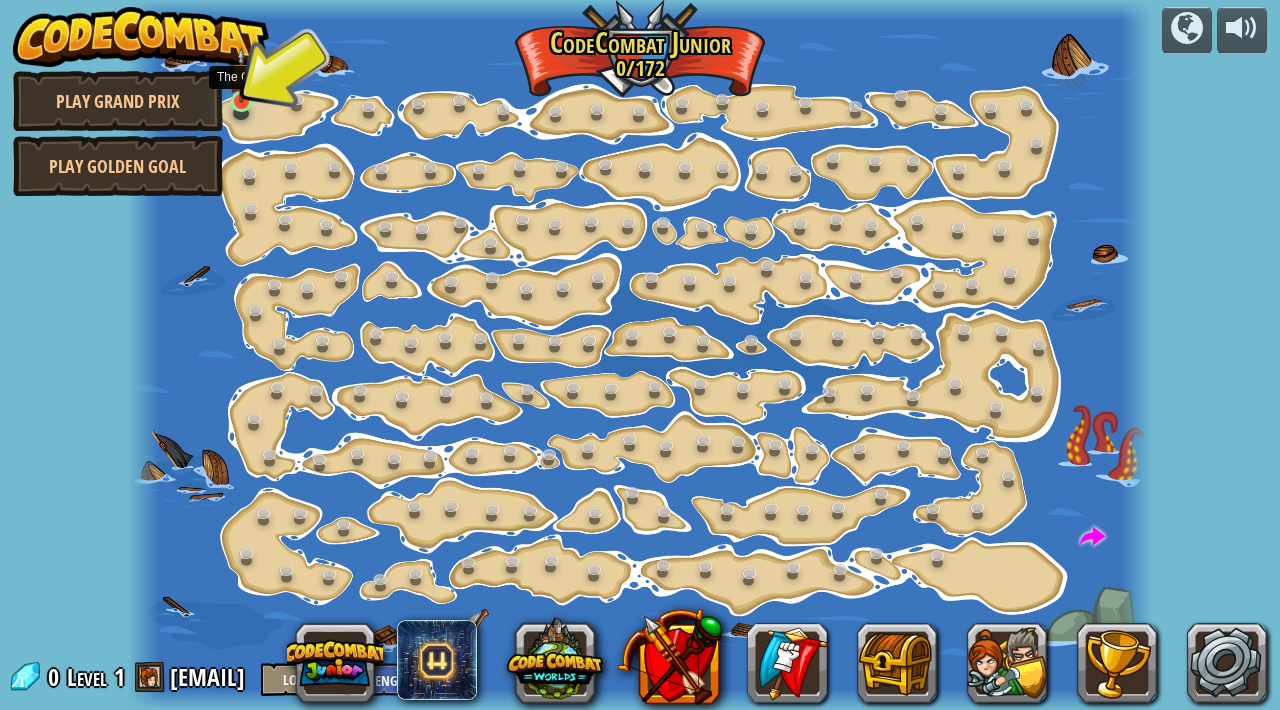 click at bounding box center (241, 75) 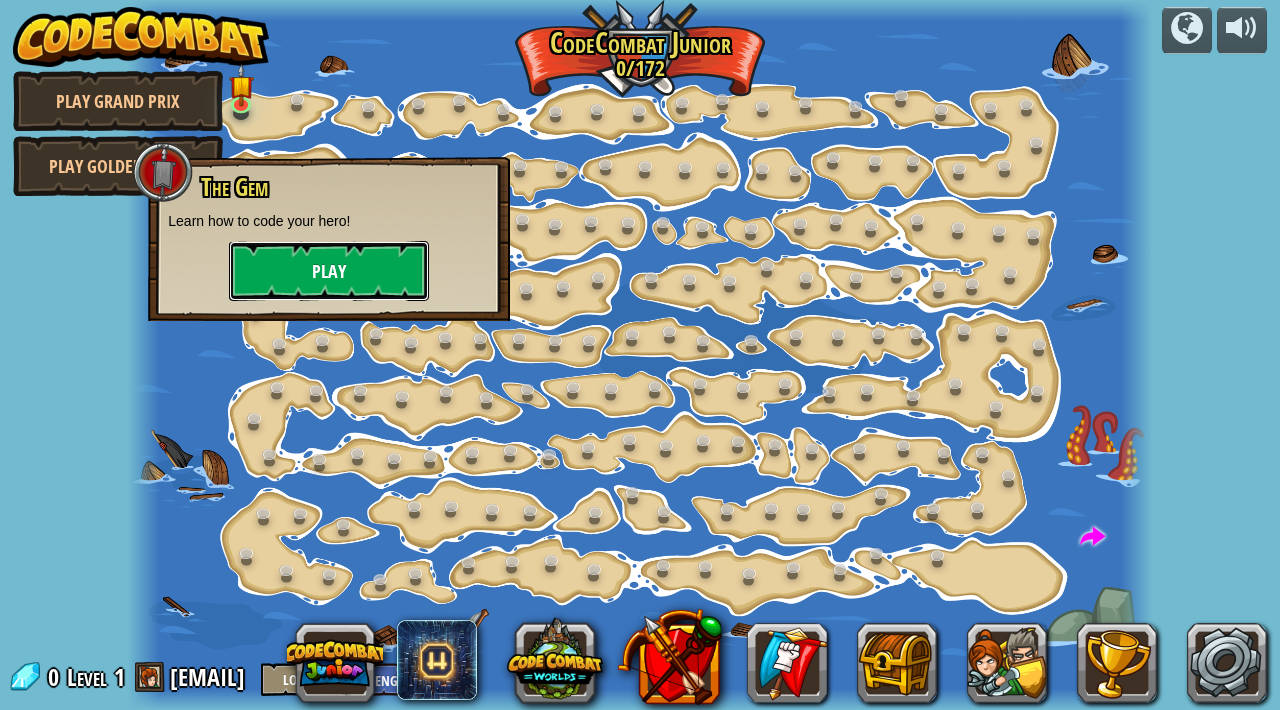 click on "Play" at bounding box center (329, 271) 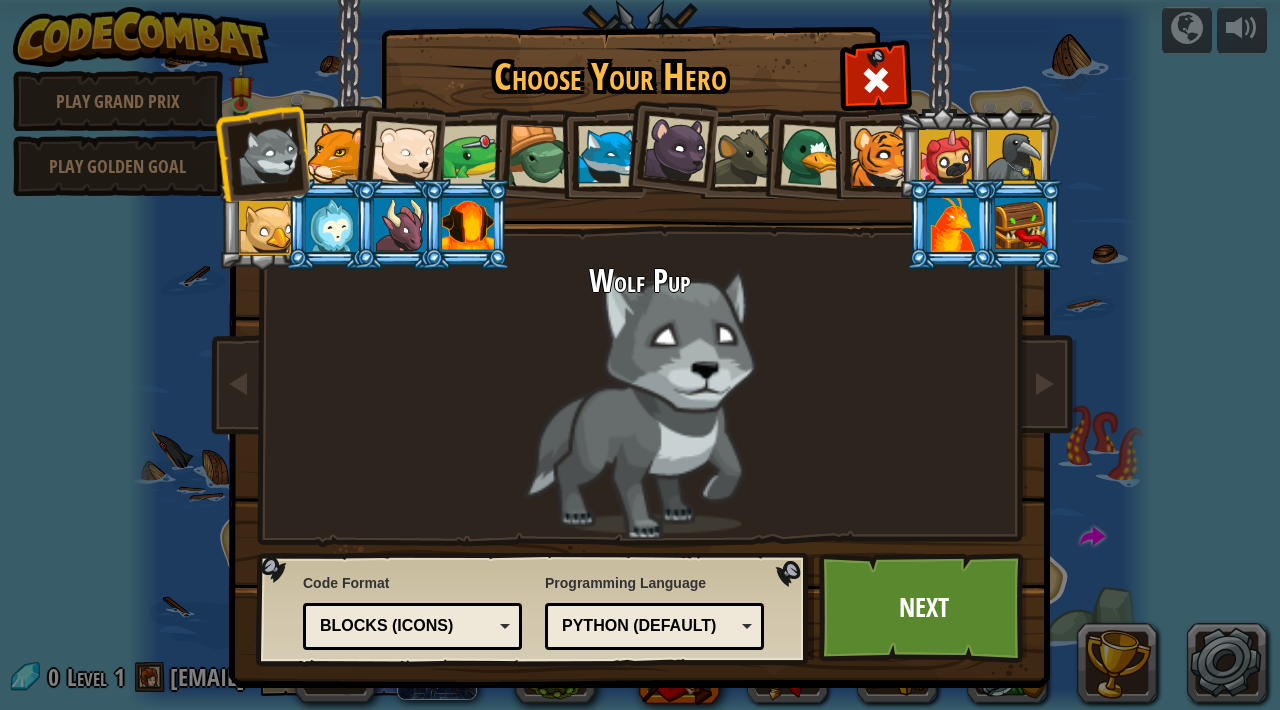click on "Blocks (Icons)" at bounding box center [406, 626] 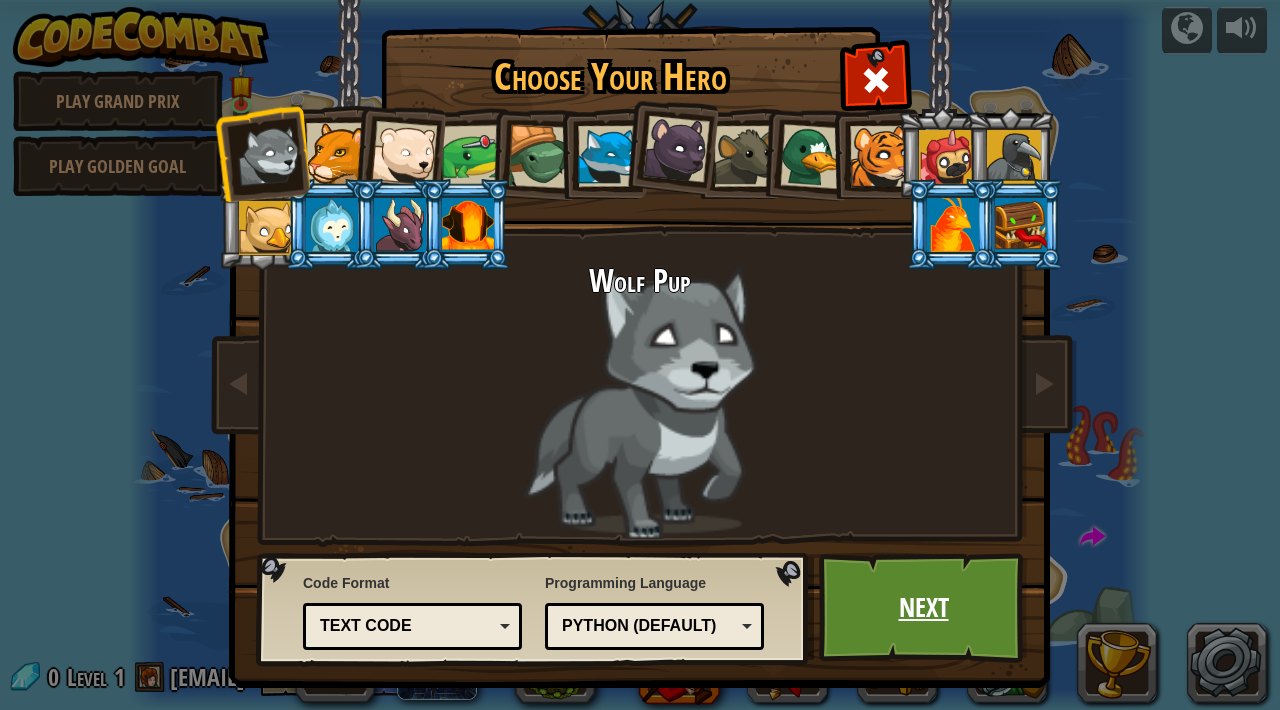 click on "Next" at bounding box center [923, 608] 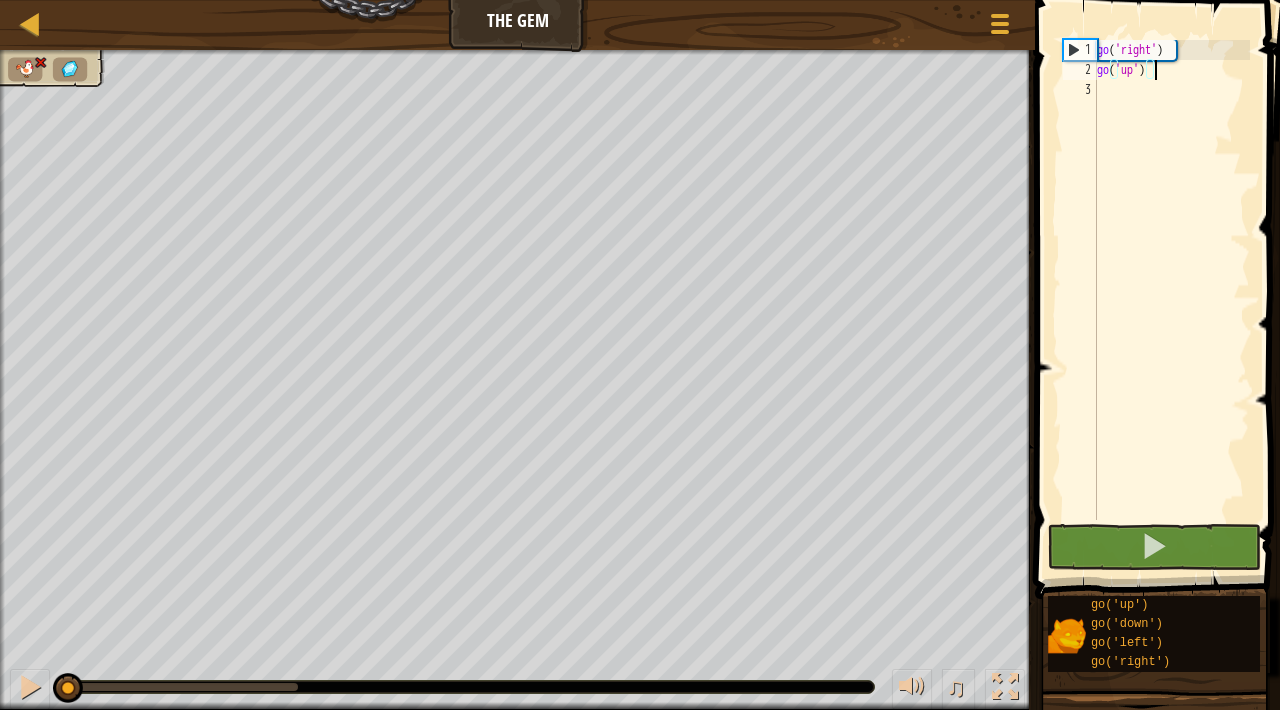 click on "1" at bounding box center (1080, 50) 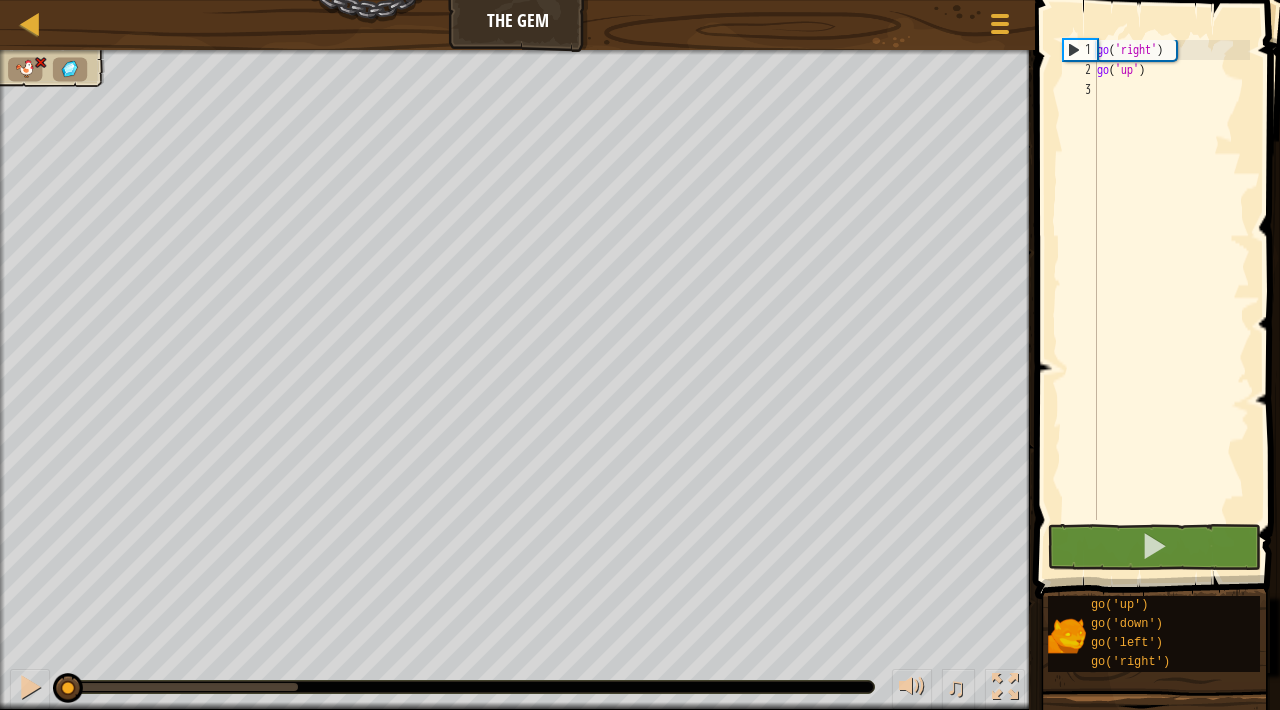 click on "go ( 'right' ) go ( 'up' )" at bounding box center (1171, 300) 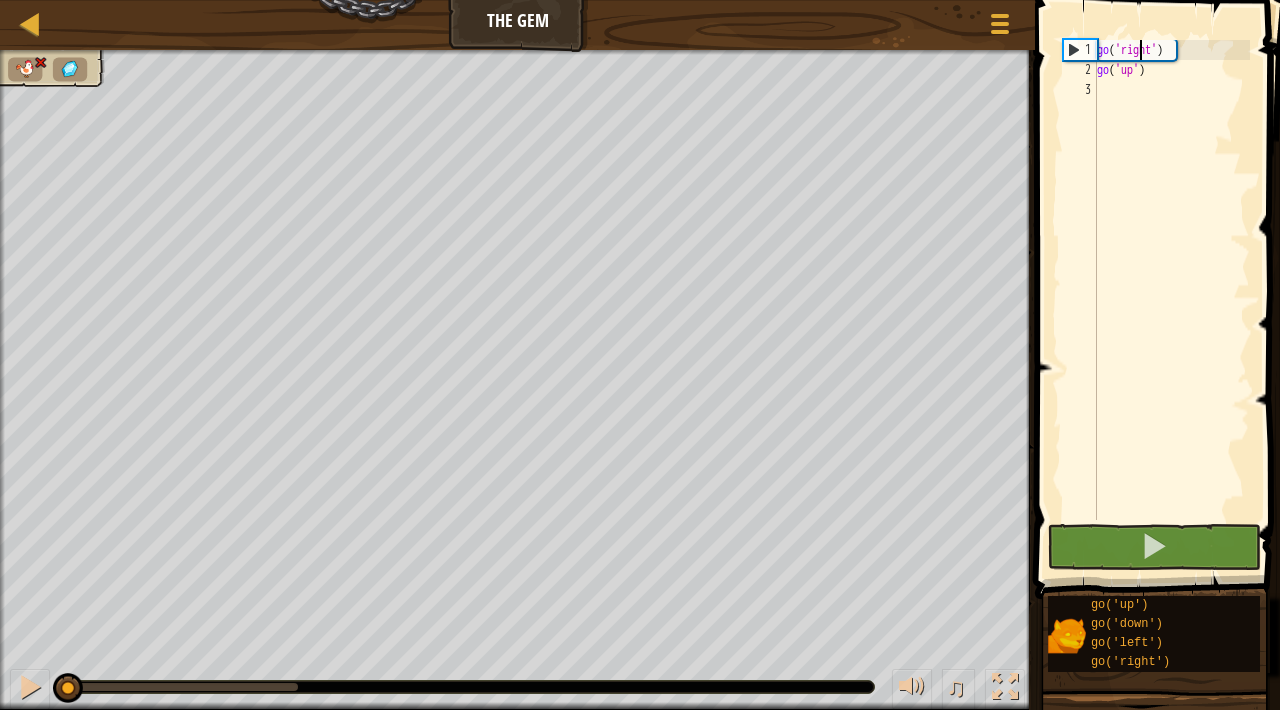 click on "go ( 'right' ) go ( 'up' )" at bounding box center (1171, 300) 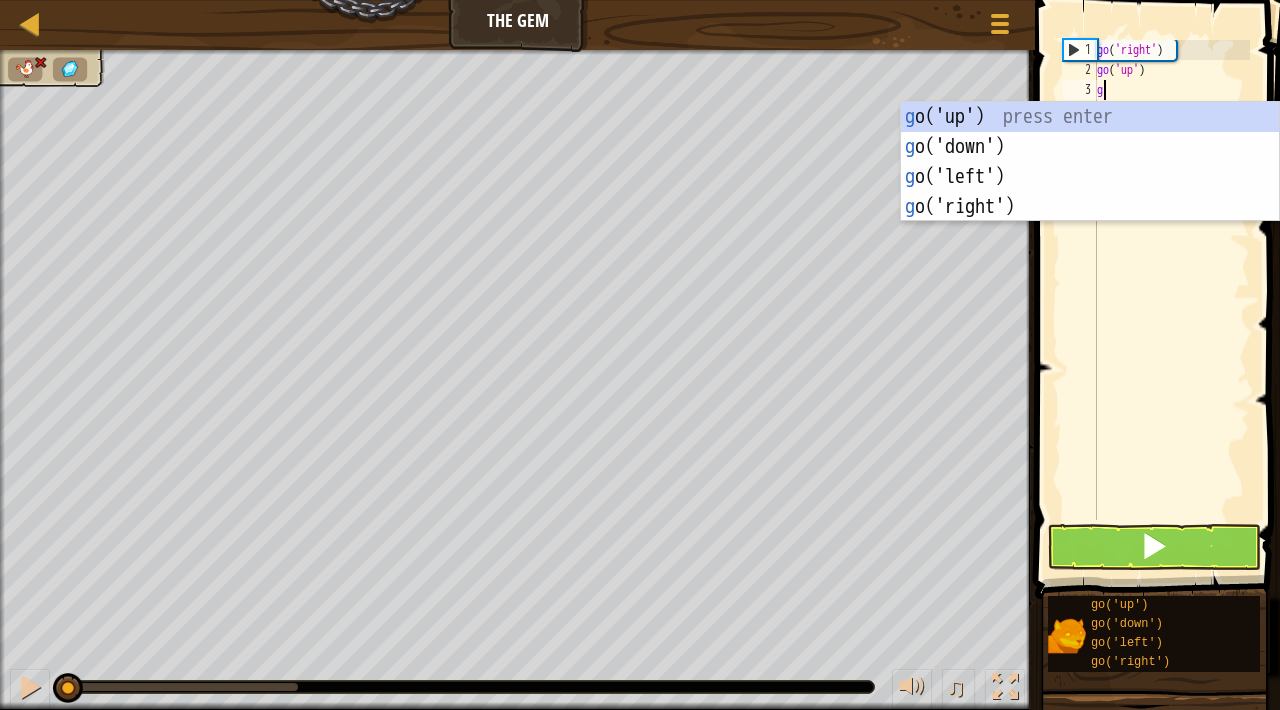 scroll, scrollTop: 9, scrollLeft: 0, axis: vertical 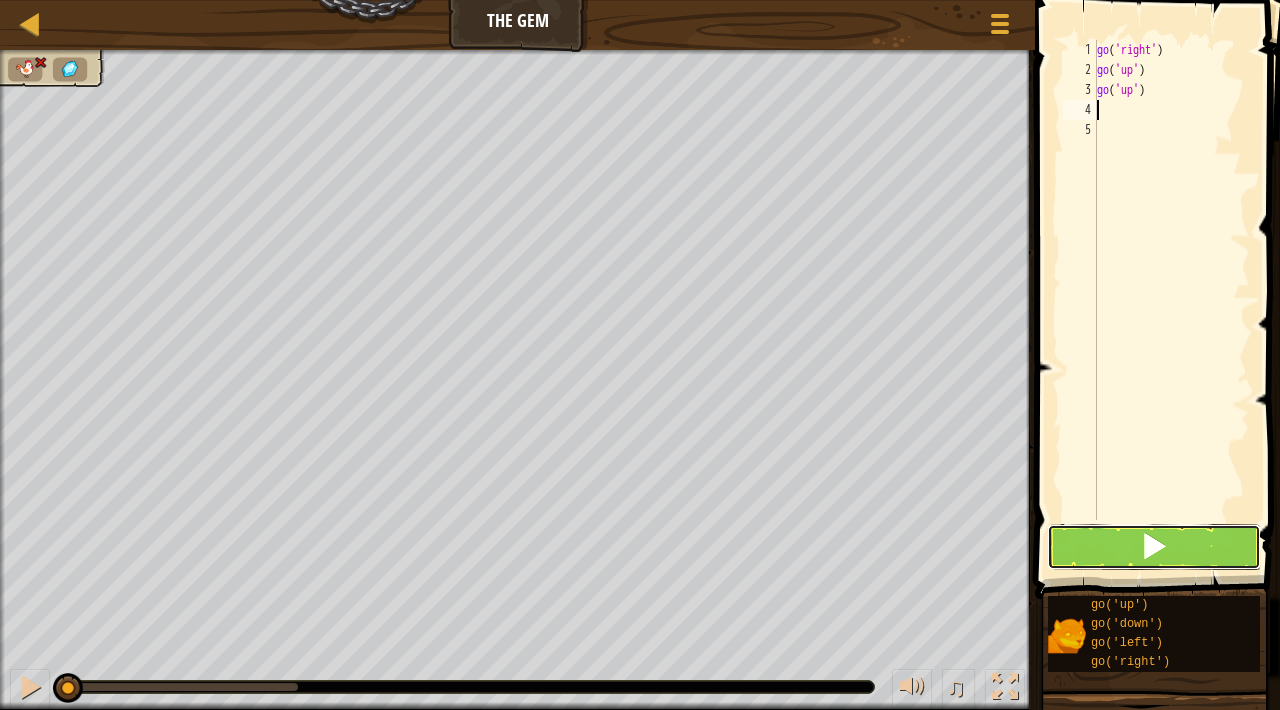 click at bounding box center (1154, 547) 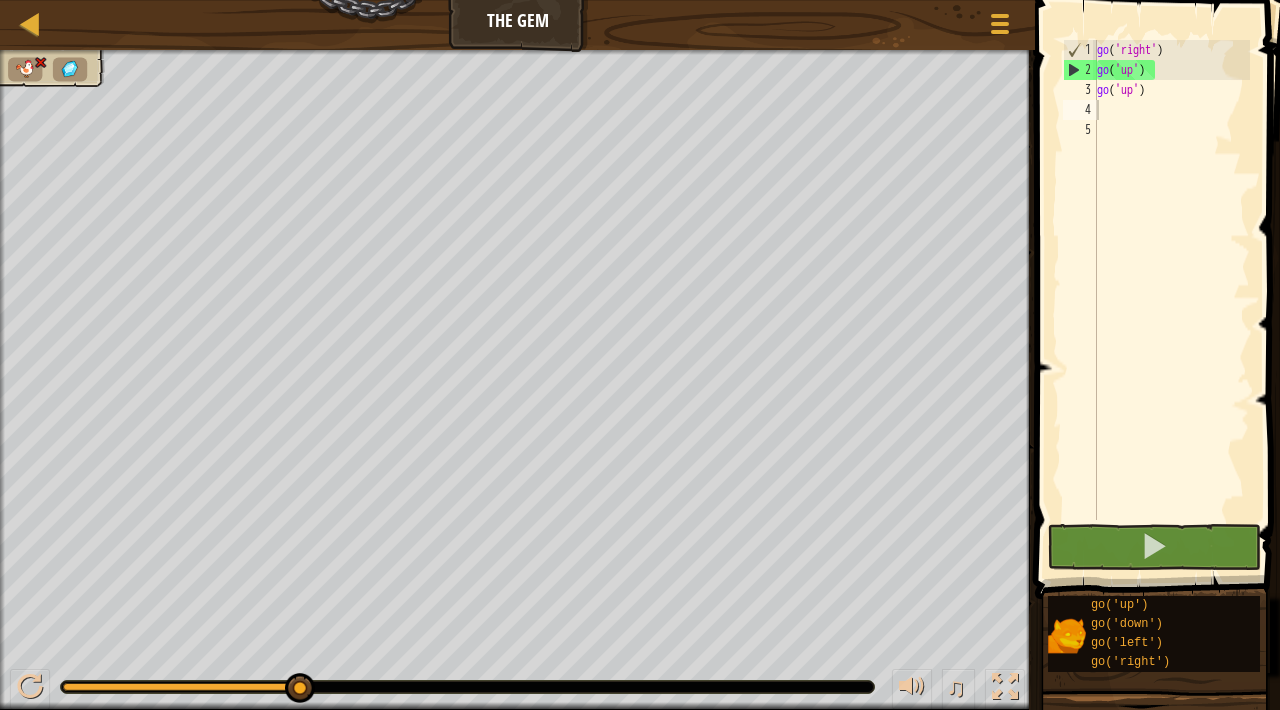 click on "Map The Gem Game Menu" at bounding box center (517, 25) 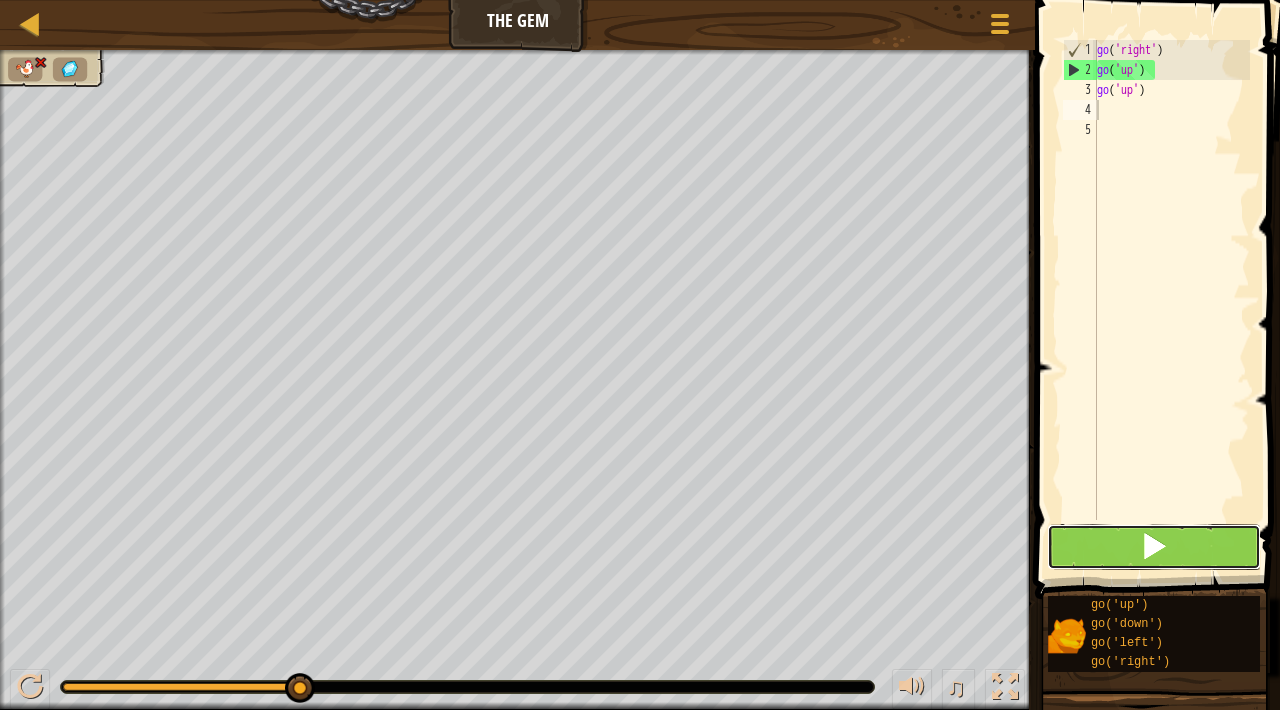 click at bounding box center [1154, 546] 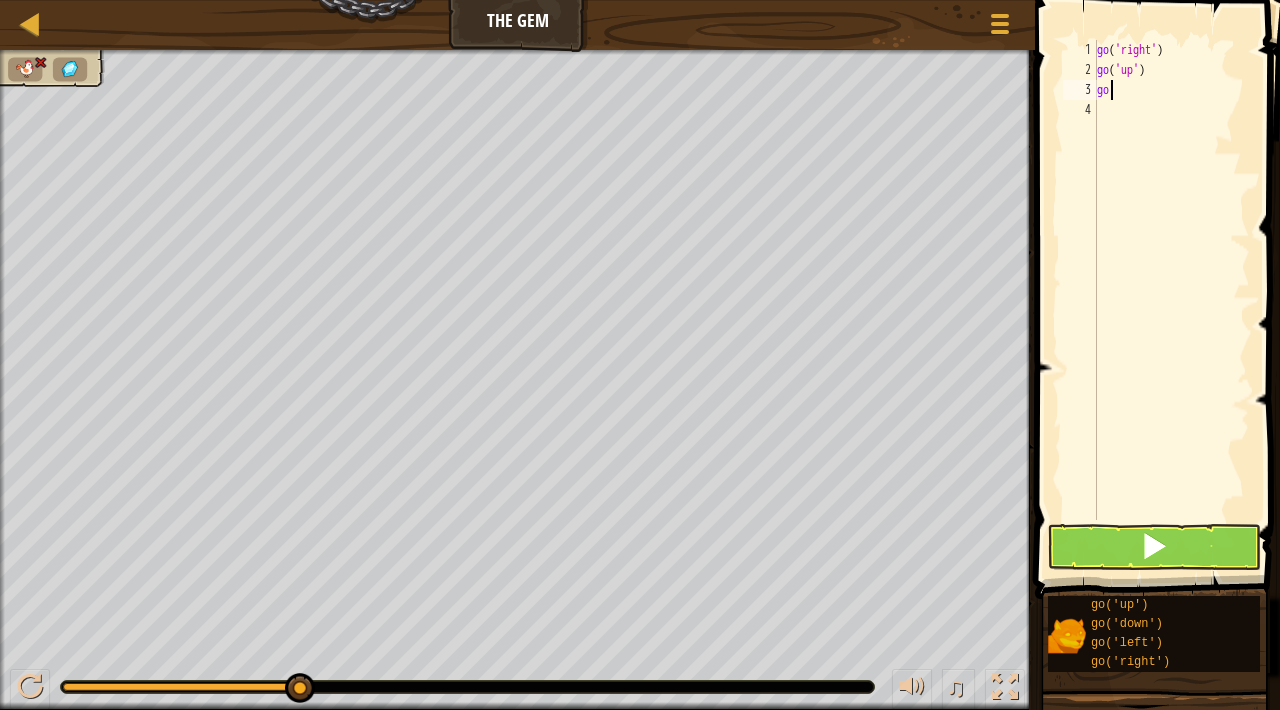 type on "g" 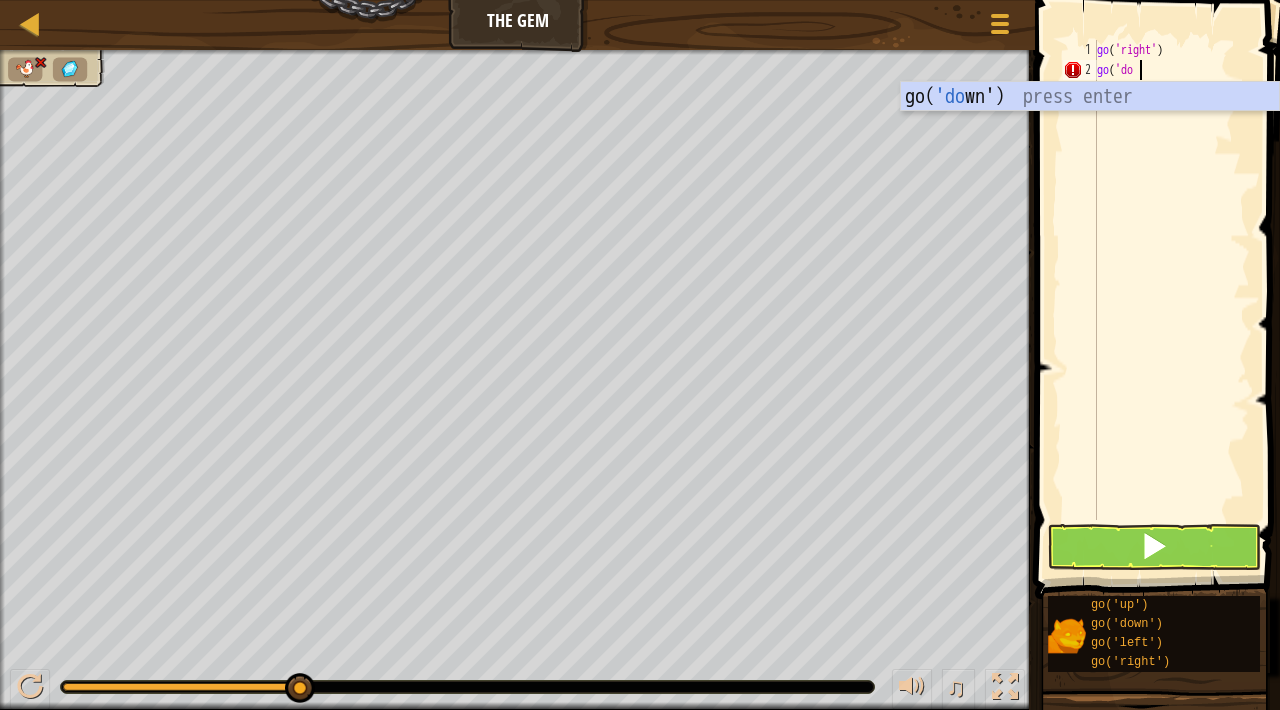 type on "go('down" 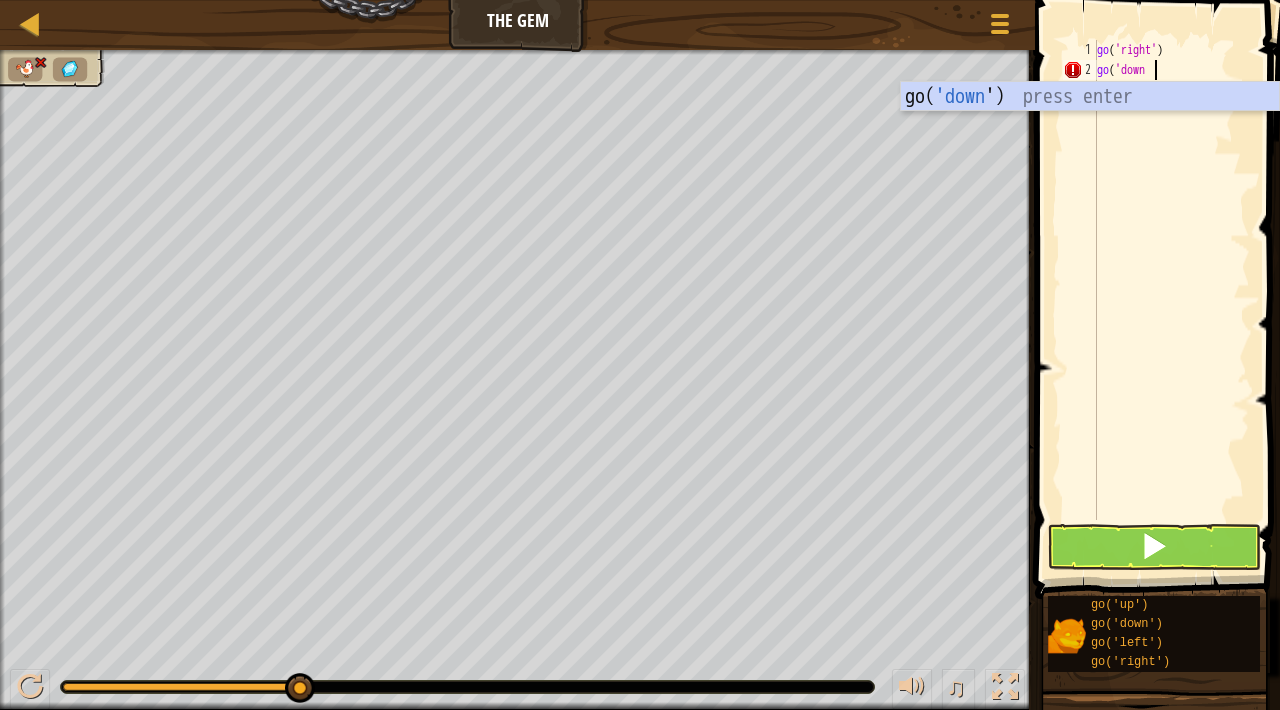 scroll, scrollTop: 9, scrollLeft: 0, axis: vertical 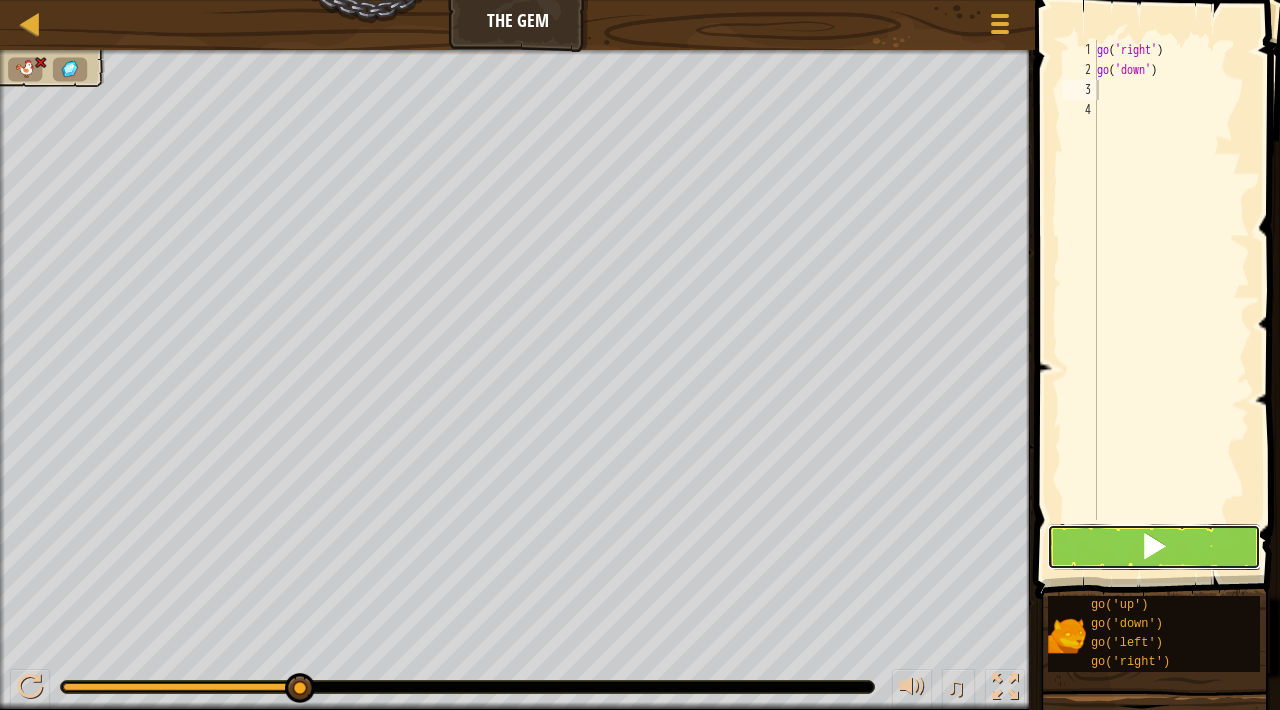 click at bounding box center [1154, 546] 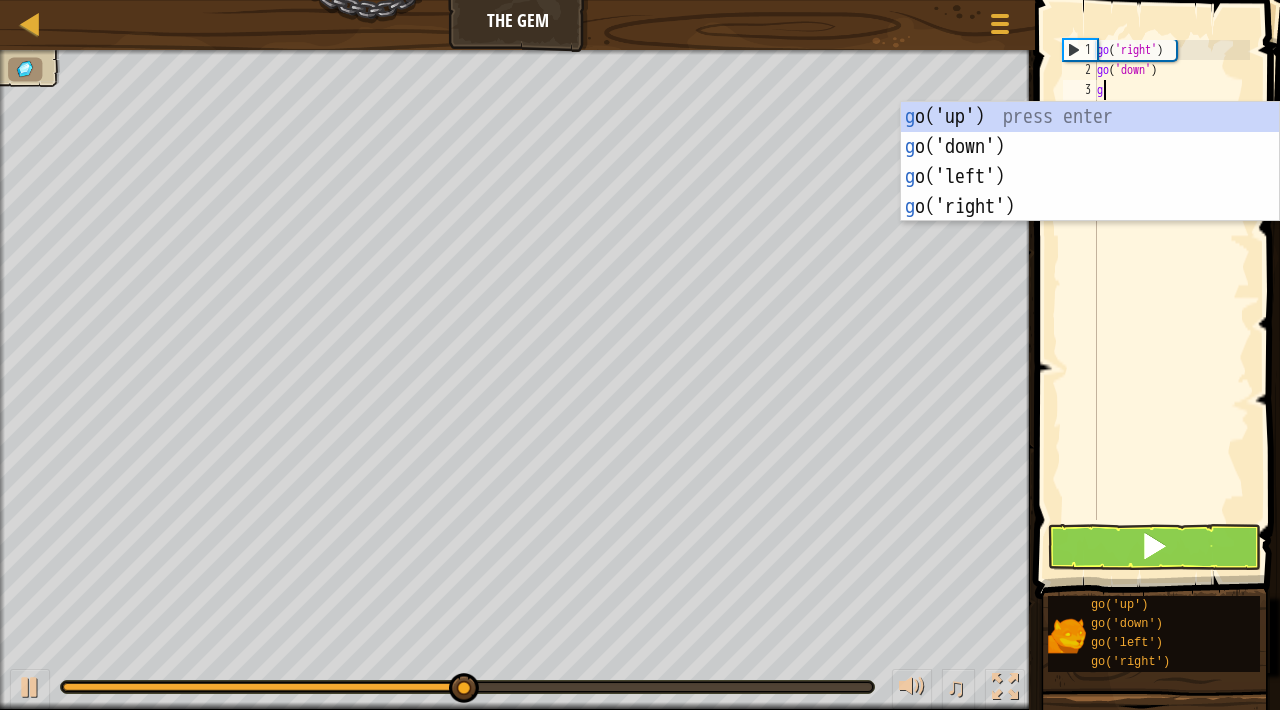 type on "go" 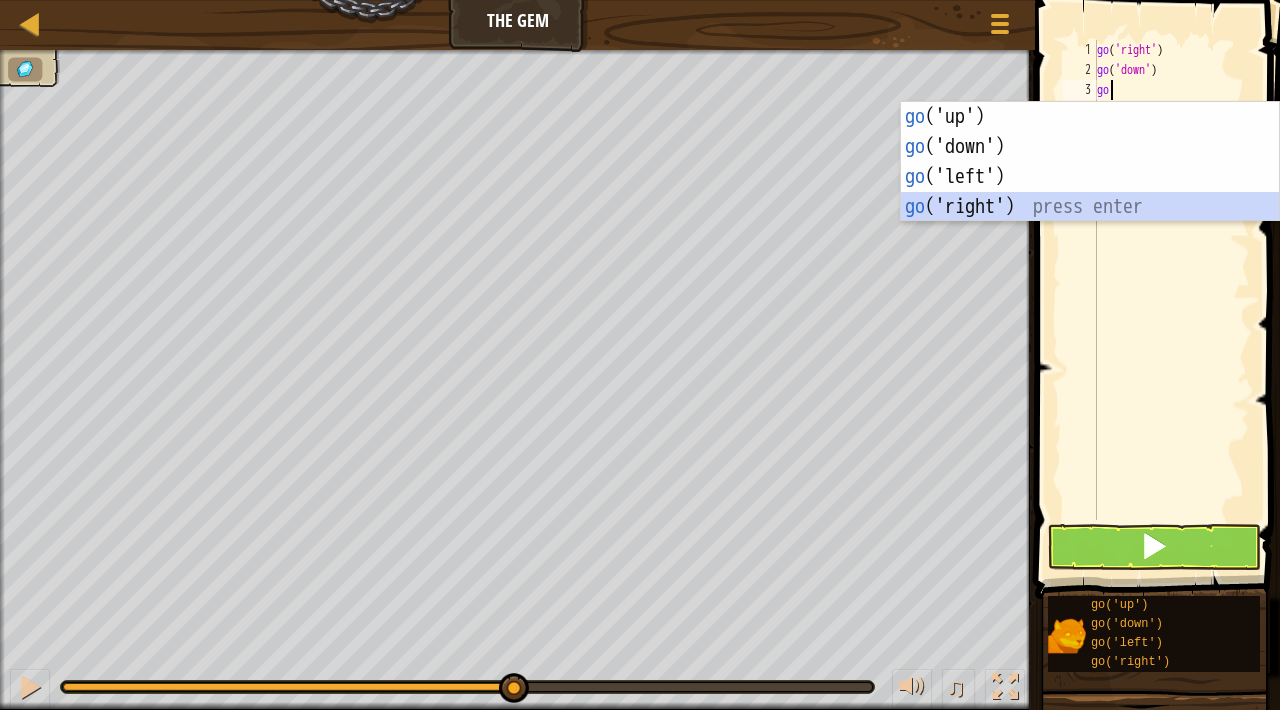 type 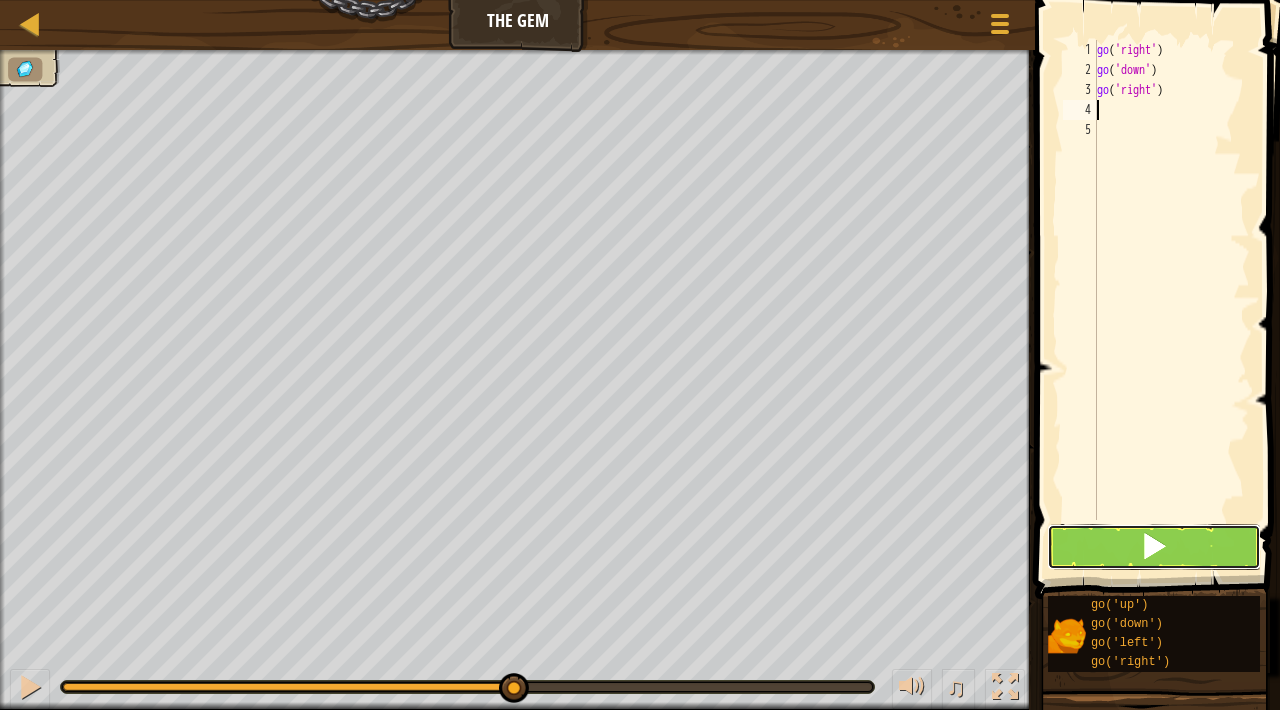 click at bounding box center (1154, 547) 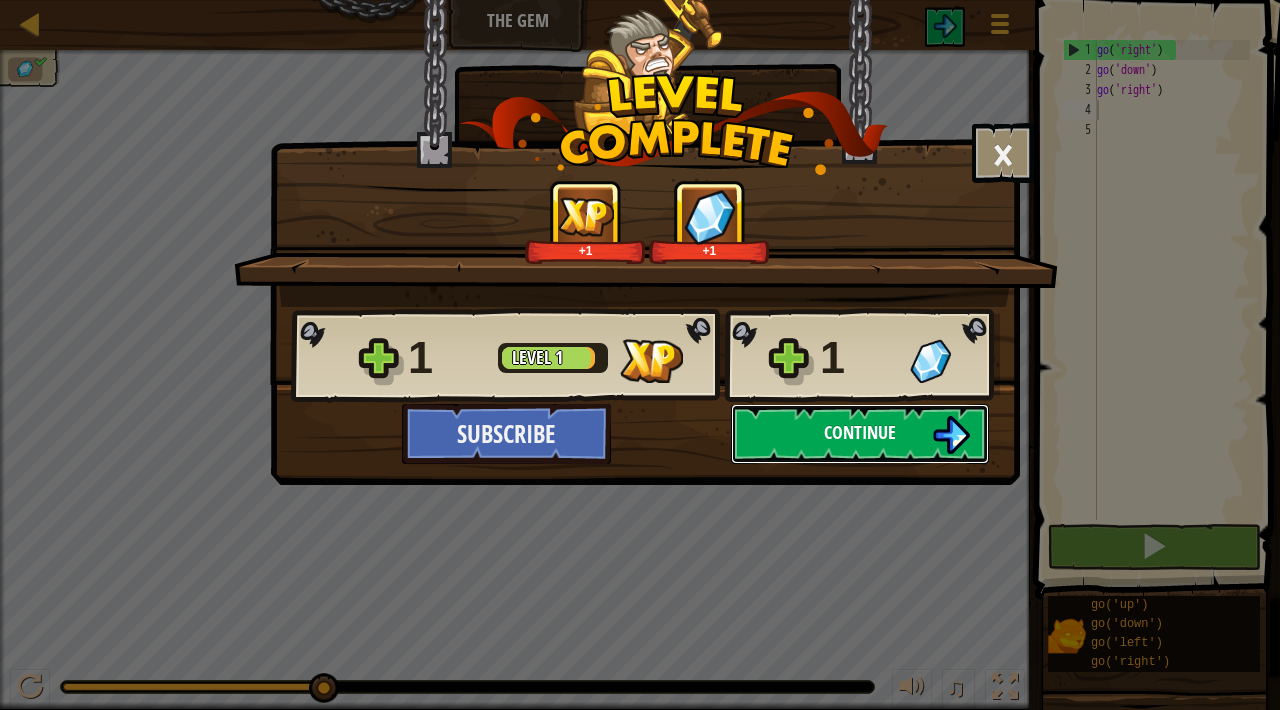 click on "Continue" at bounding box center [860, 434] 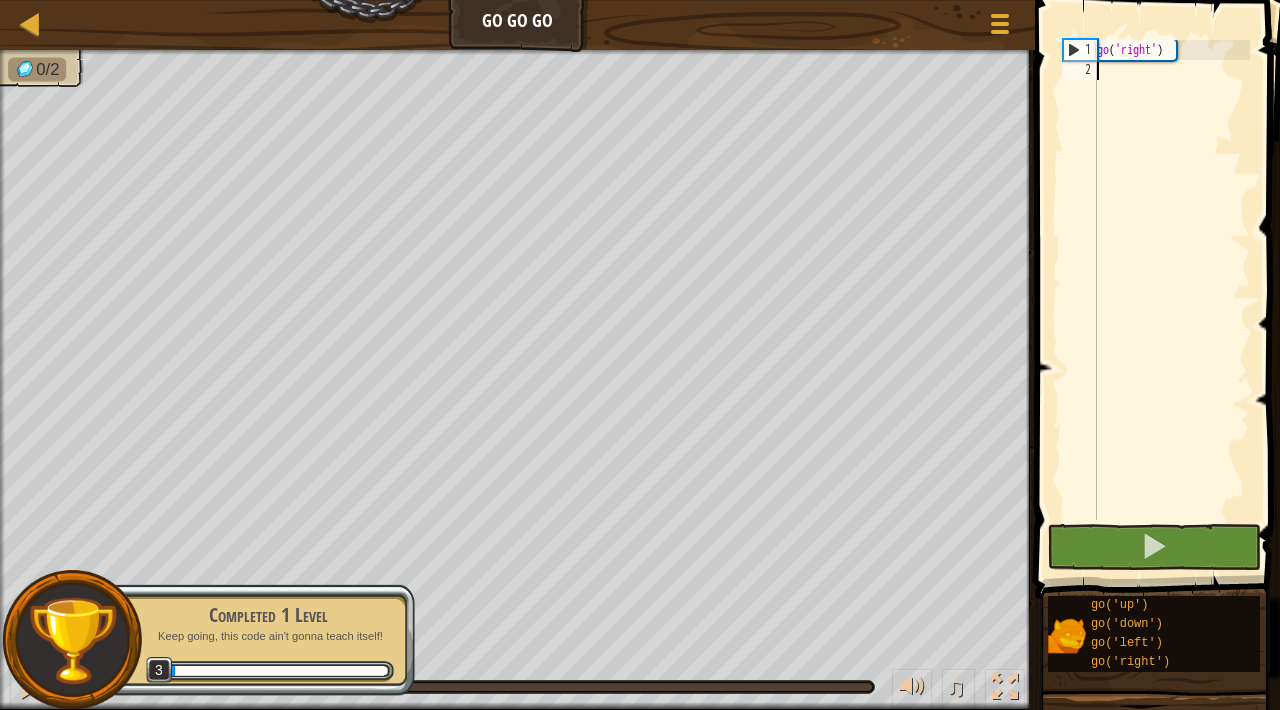 scroll, scrollTop: 9, scrollLeft: 0, axis: vertical 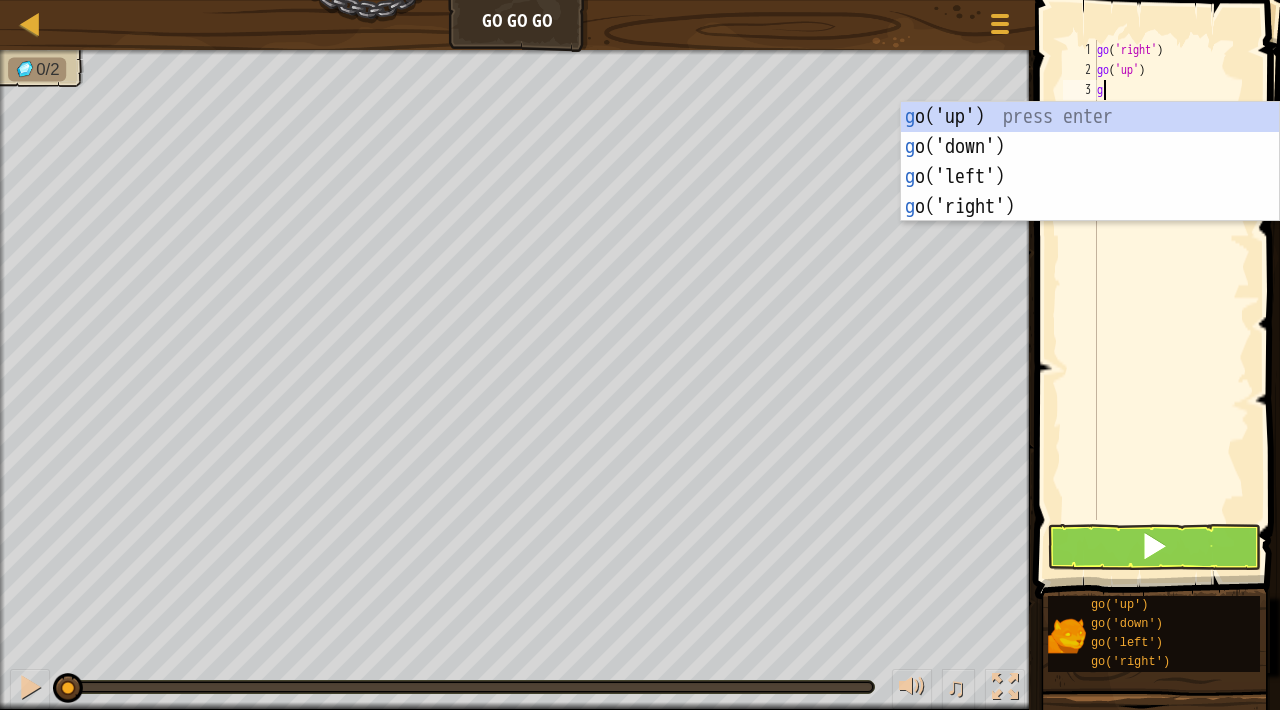 type on "go" 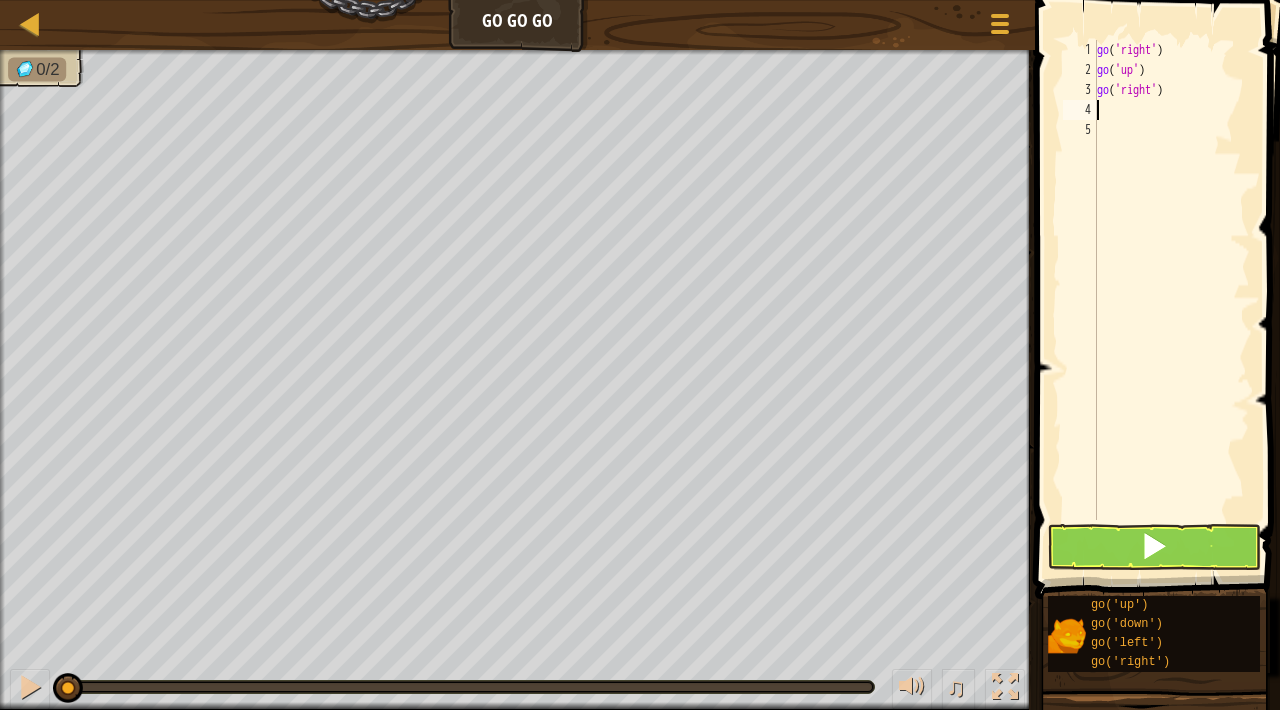 type on "go" 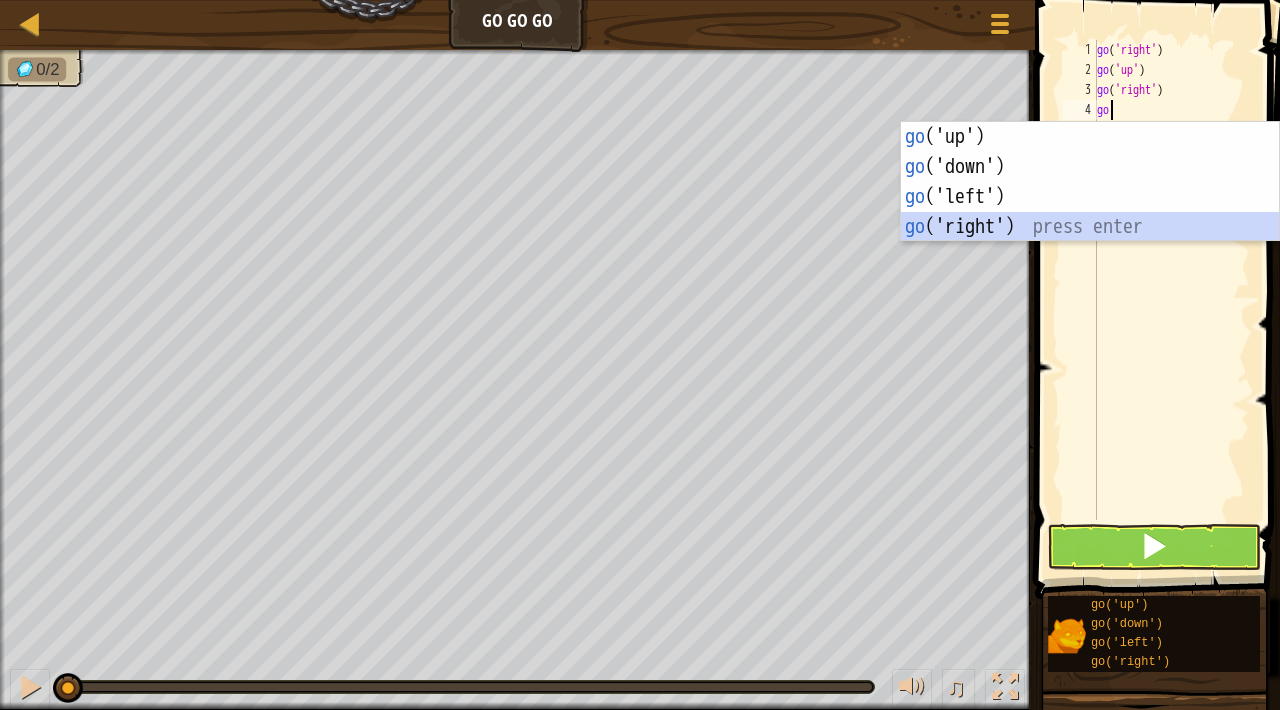 type 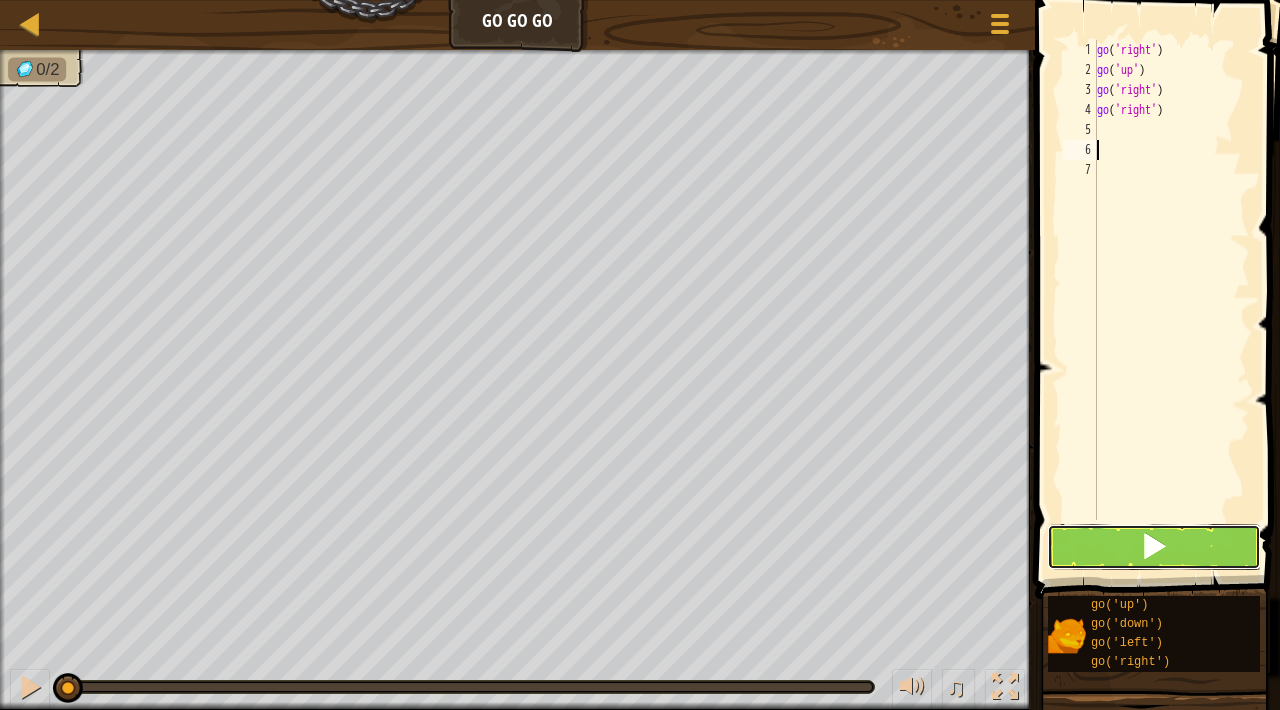 click at bounding box center (1154, 547) 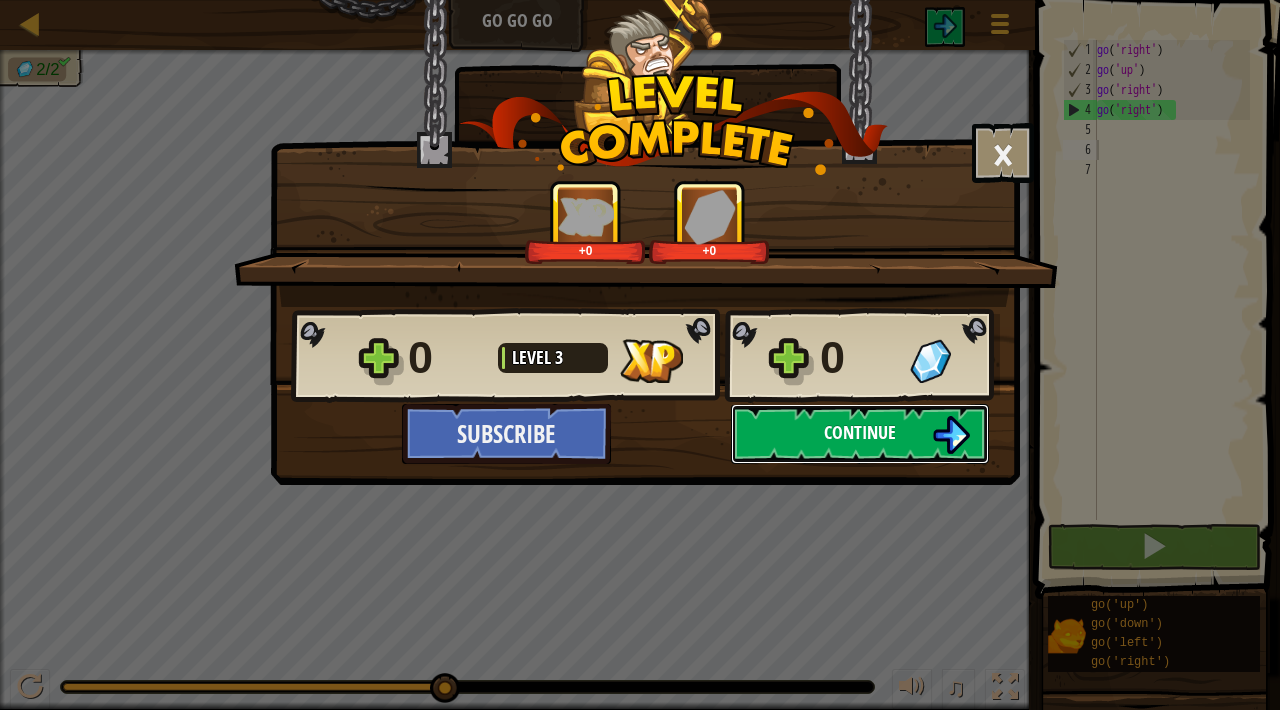 click on "Continue" at bounding box center (860, 434) 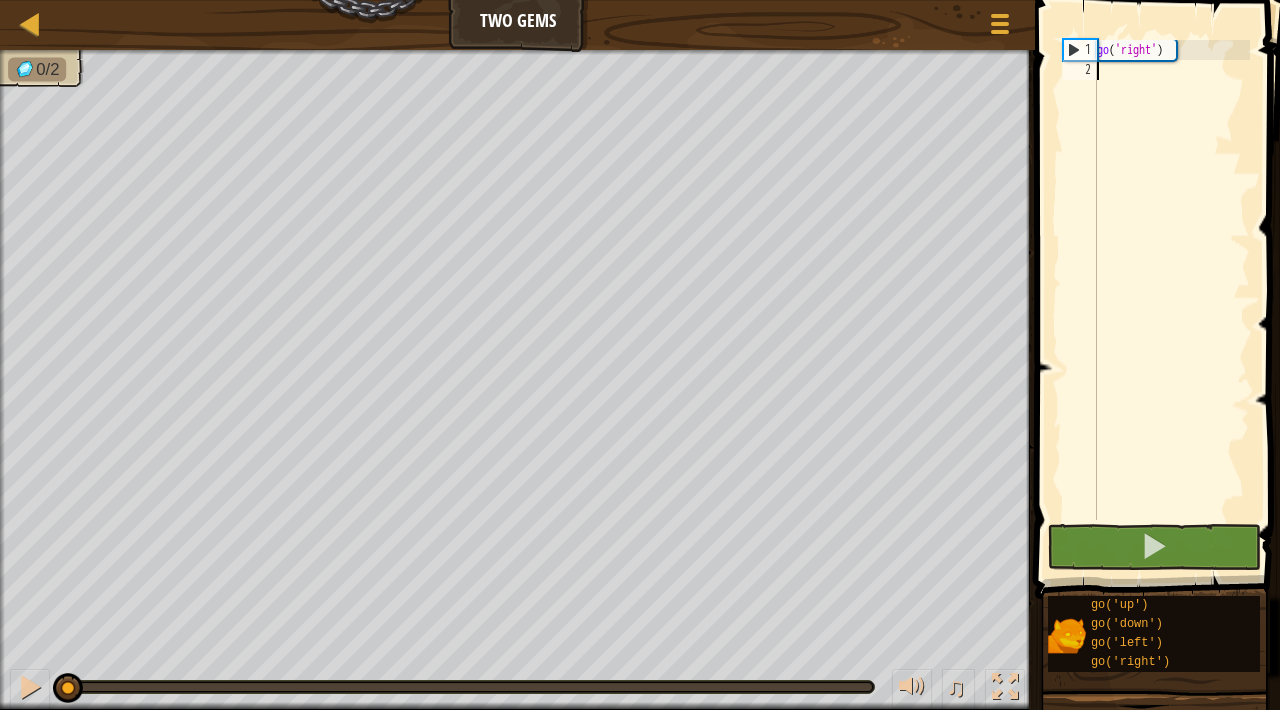 click on "Map Two Gems Game Menu" at bounding box center (517, 25) 